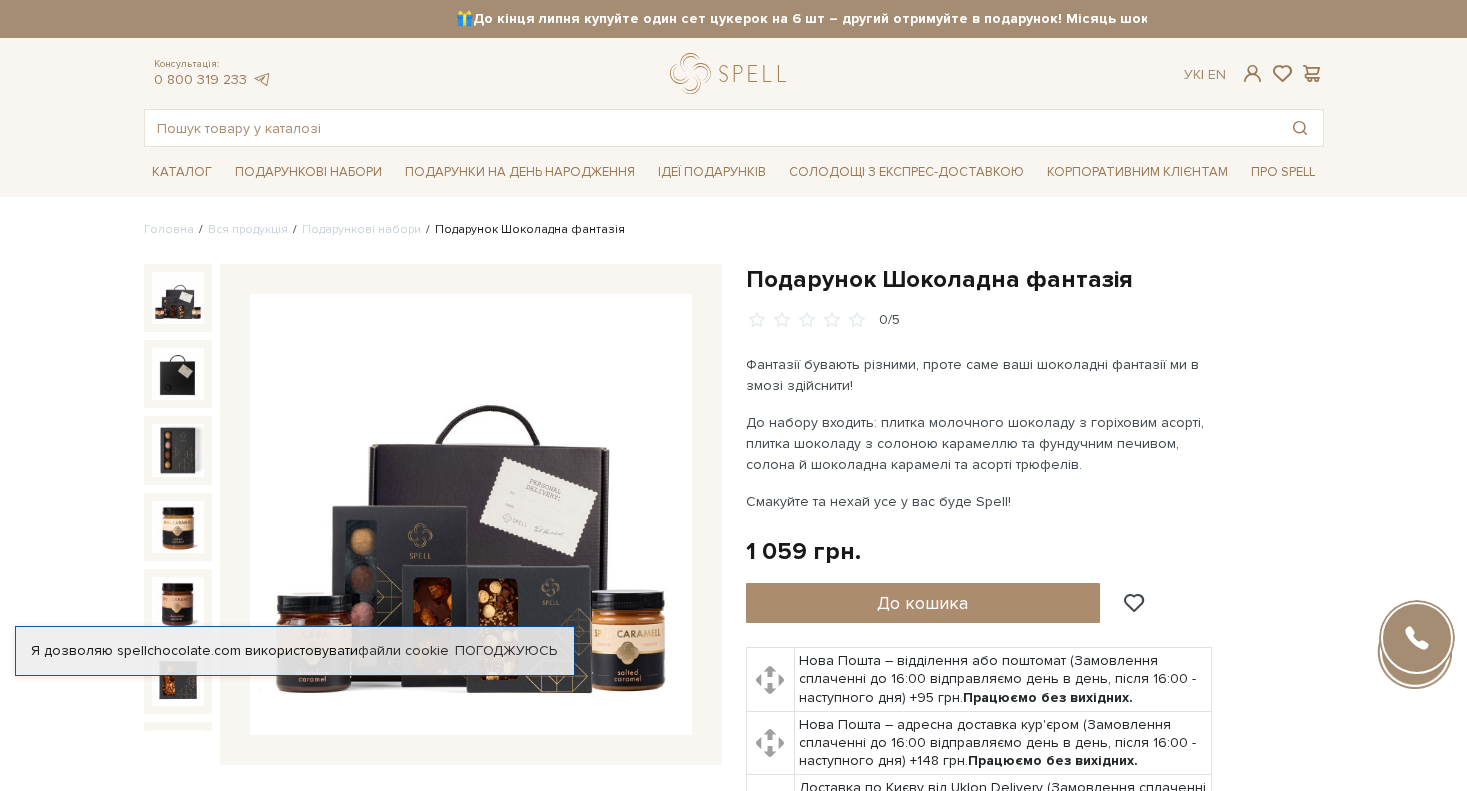 scroll, scrollTop: 0, scrollLeft: 0, axis: both 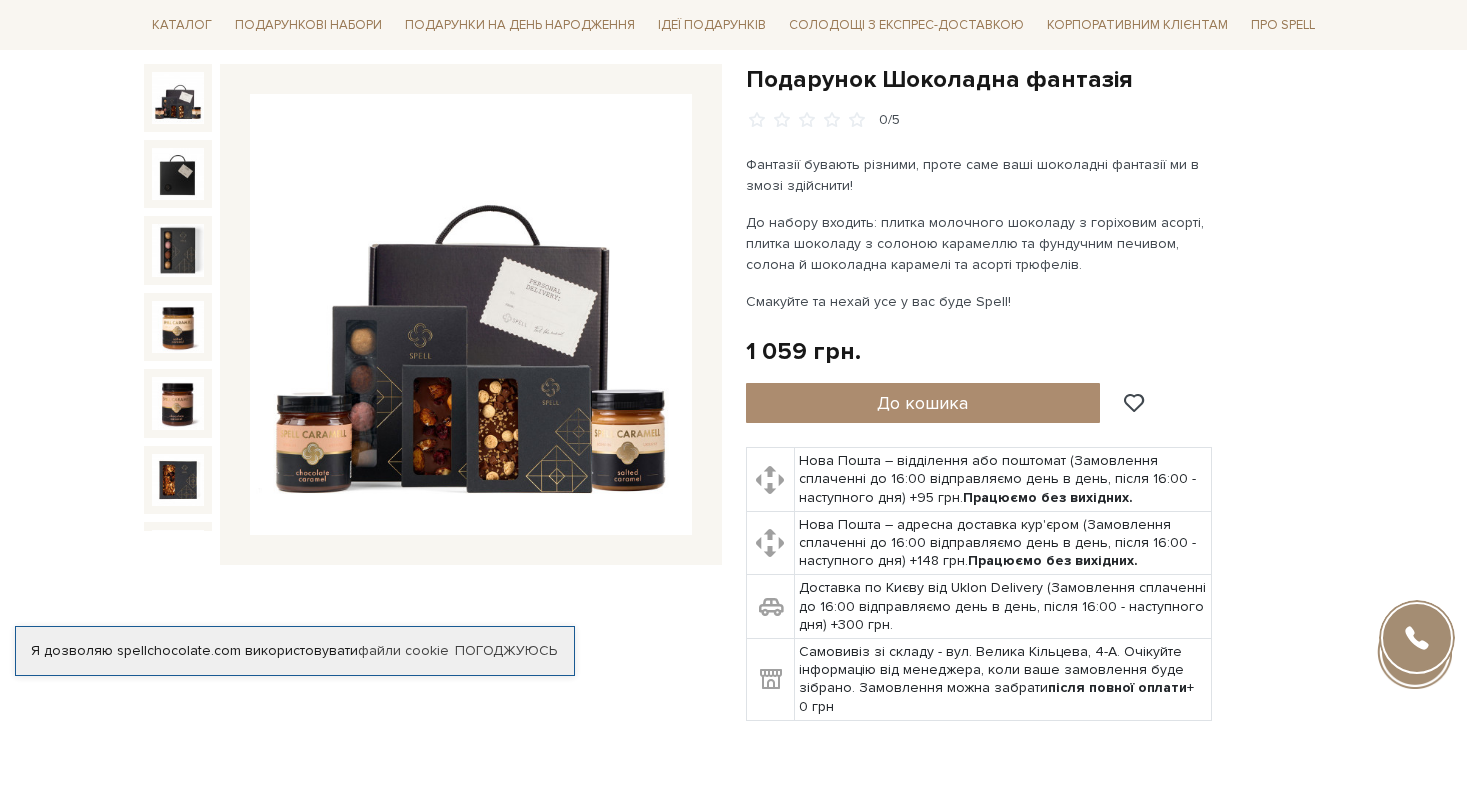 click at bounding box center (471, 315) 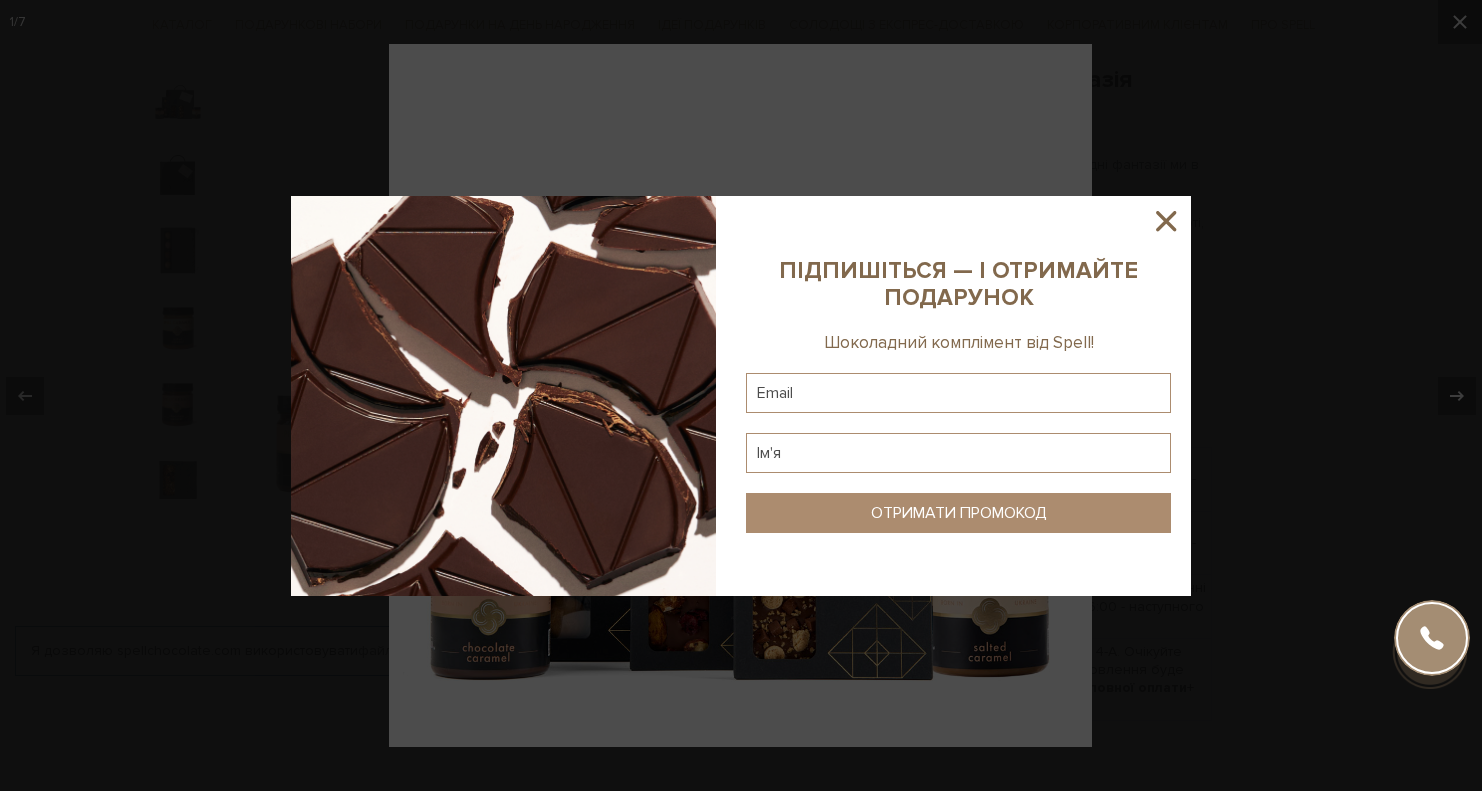 click 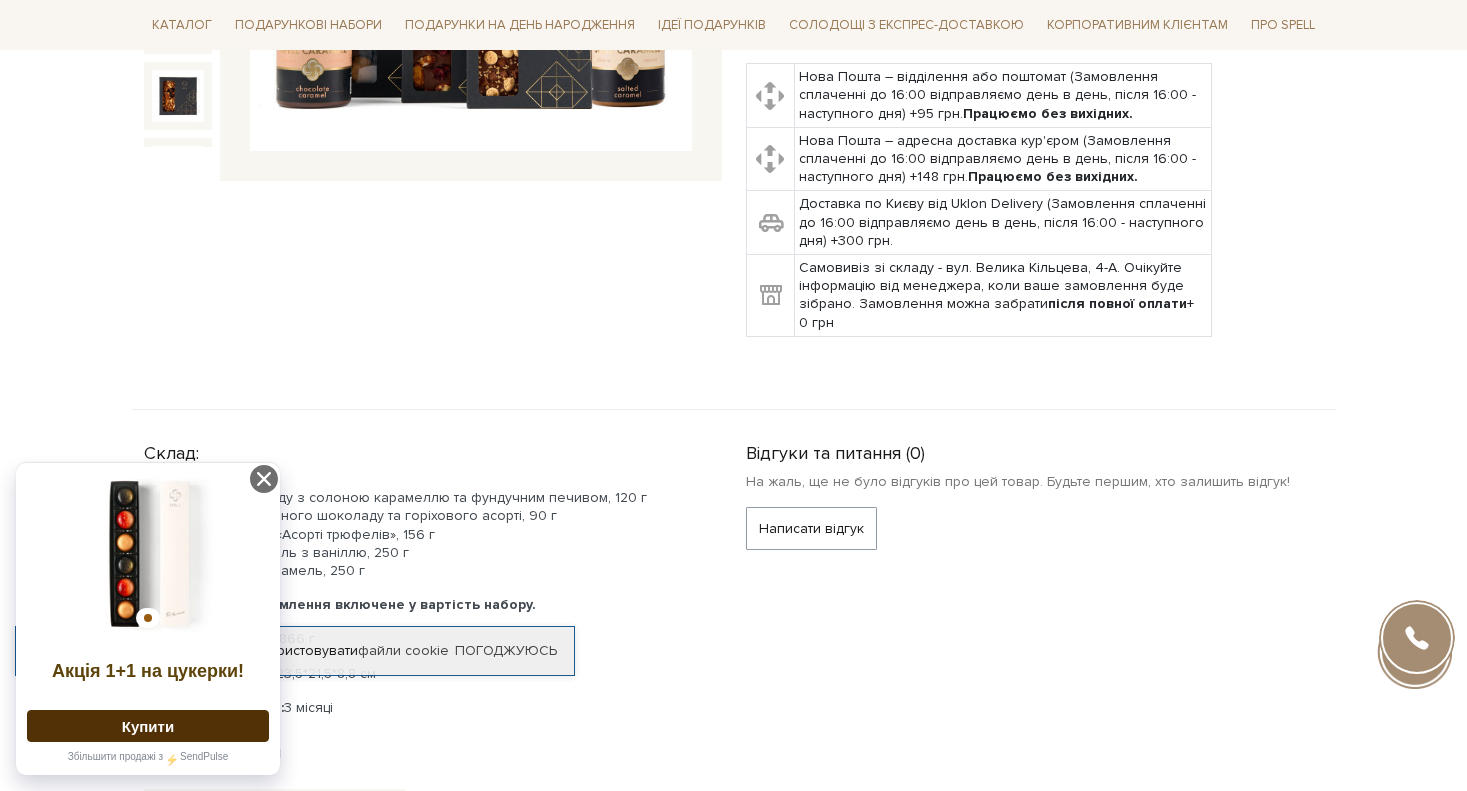 scroll, scrollTop: 700, scrollLeft: 0, axis: vertical 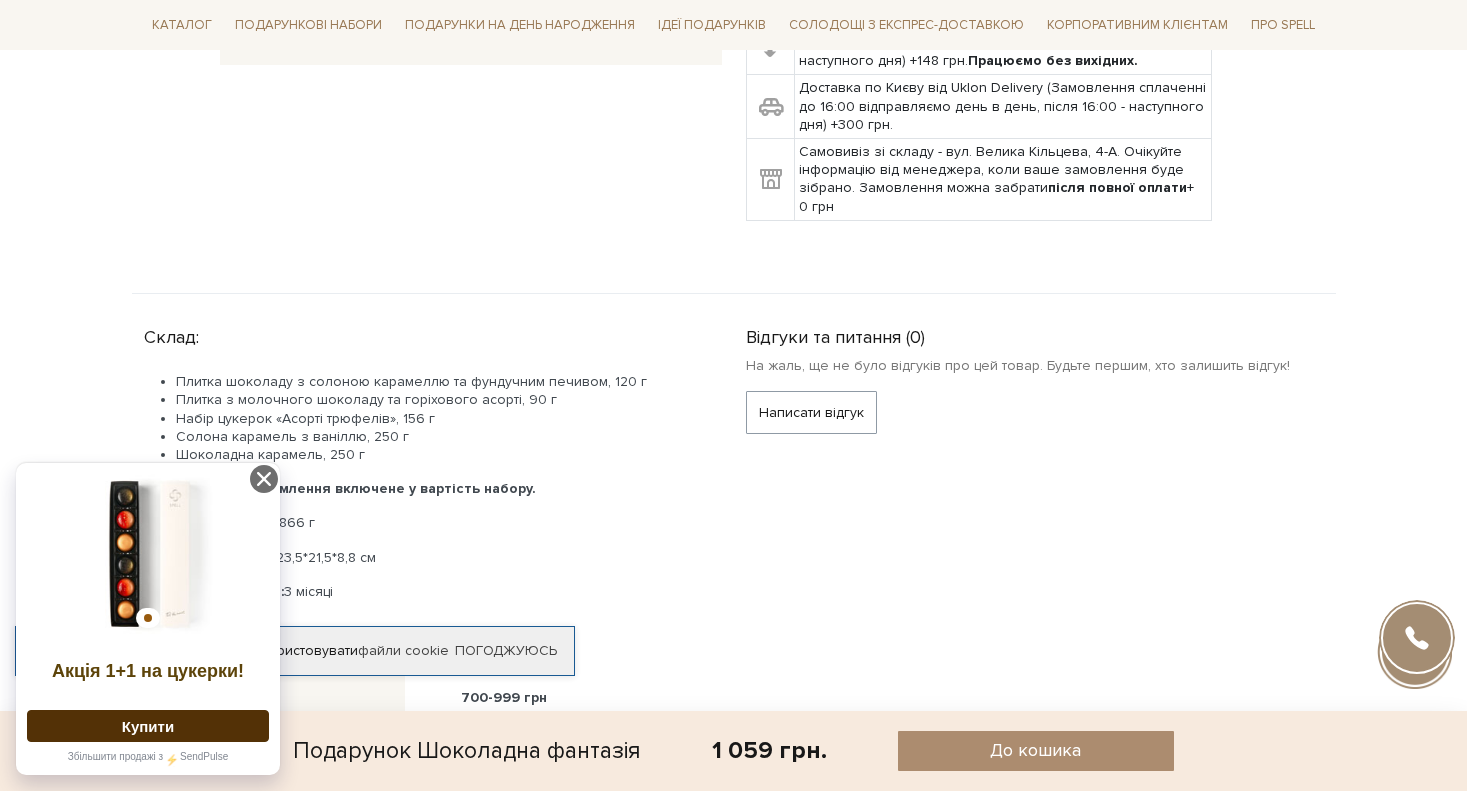 click at bounding box center [148, 554] 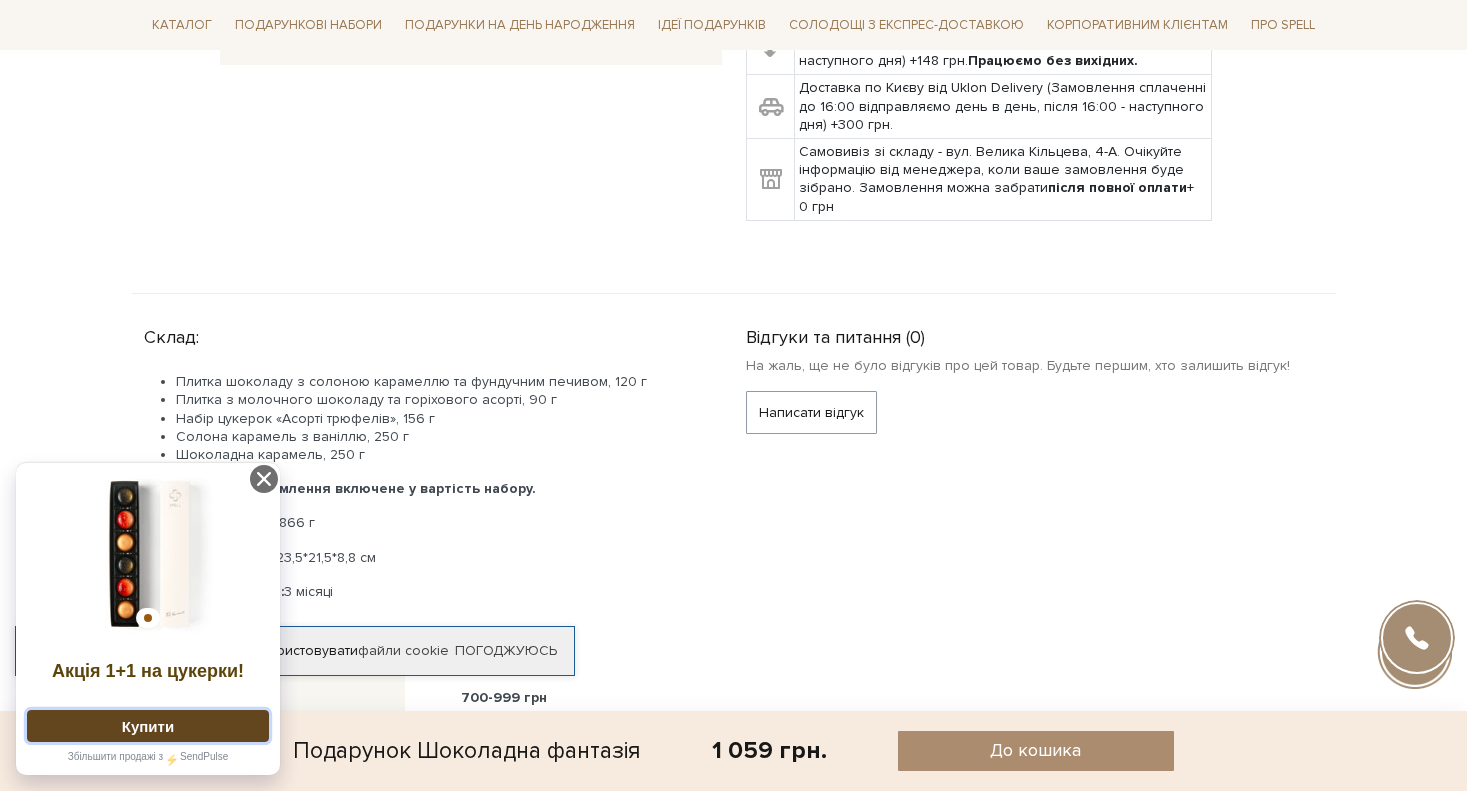 click on "Купити" at bounding box center [148, 726] 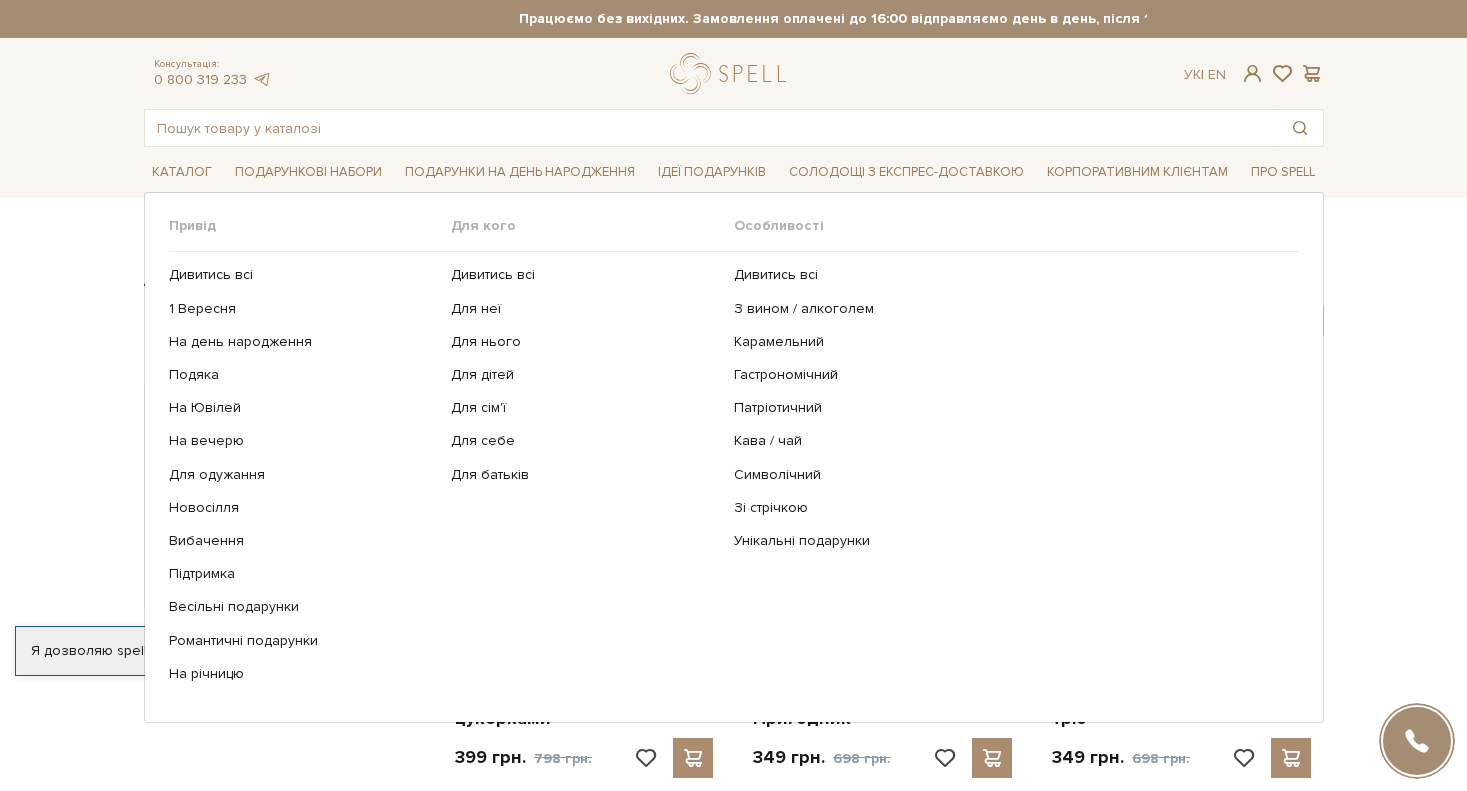 scroll, scrollTop: 0, scrollLeft: 0, axis: both 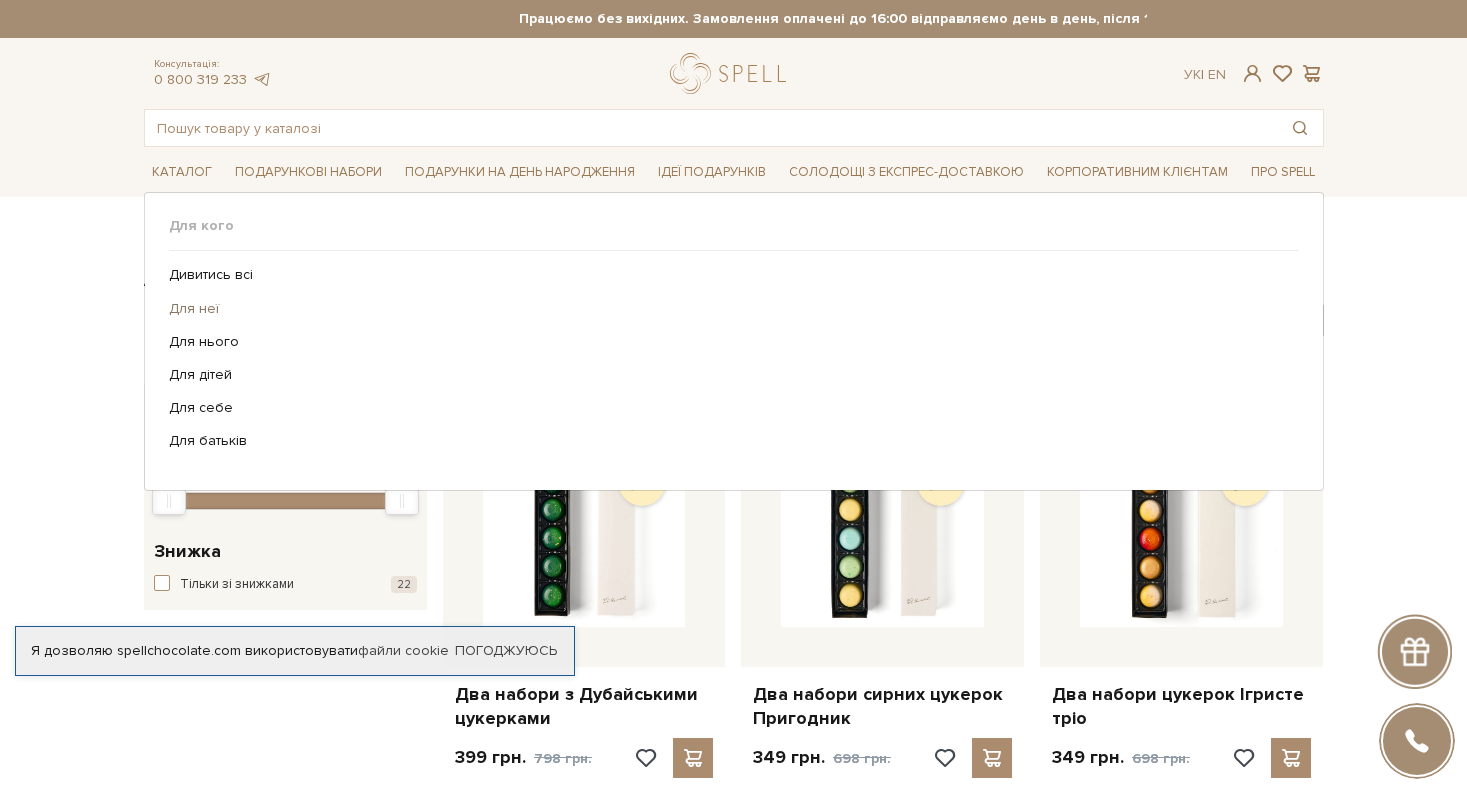 click on "Для неї" at bounding box center [726, 309] 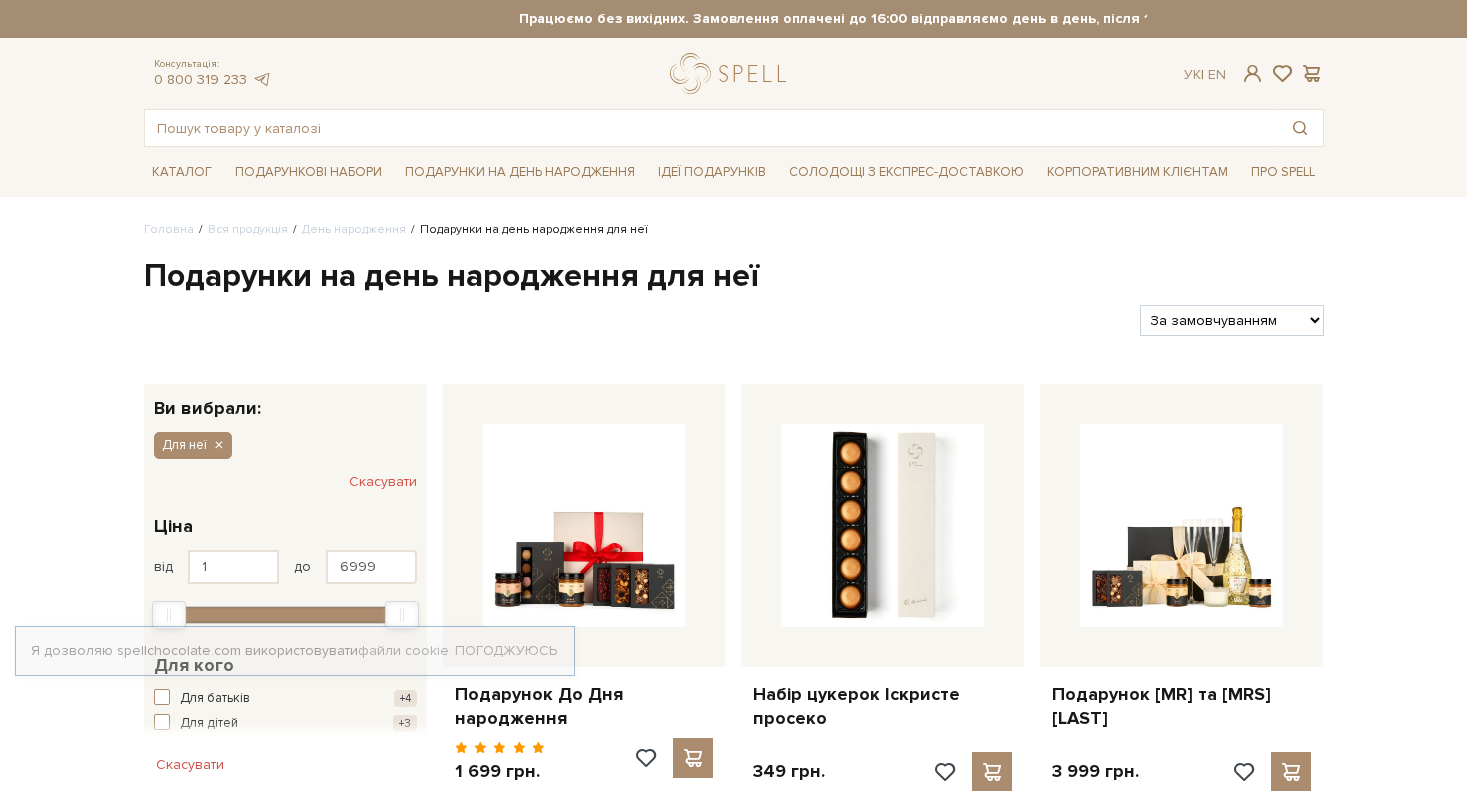 scroll, scrollTop: 0, scrollLeft: 0, axis: both 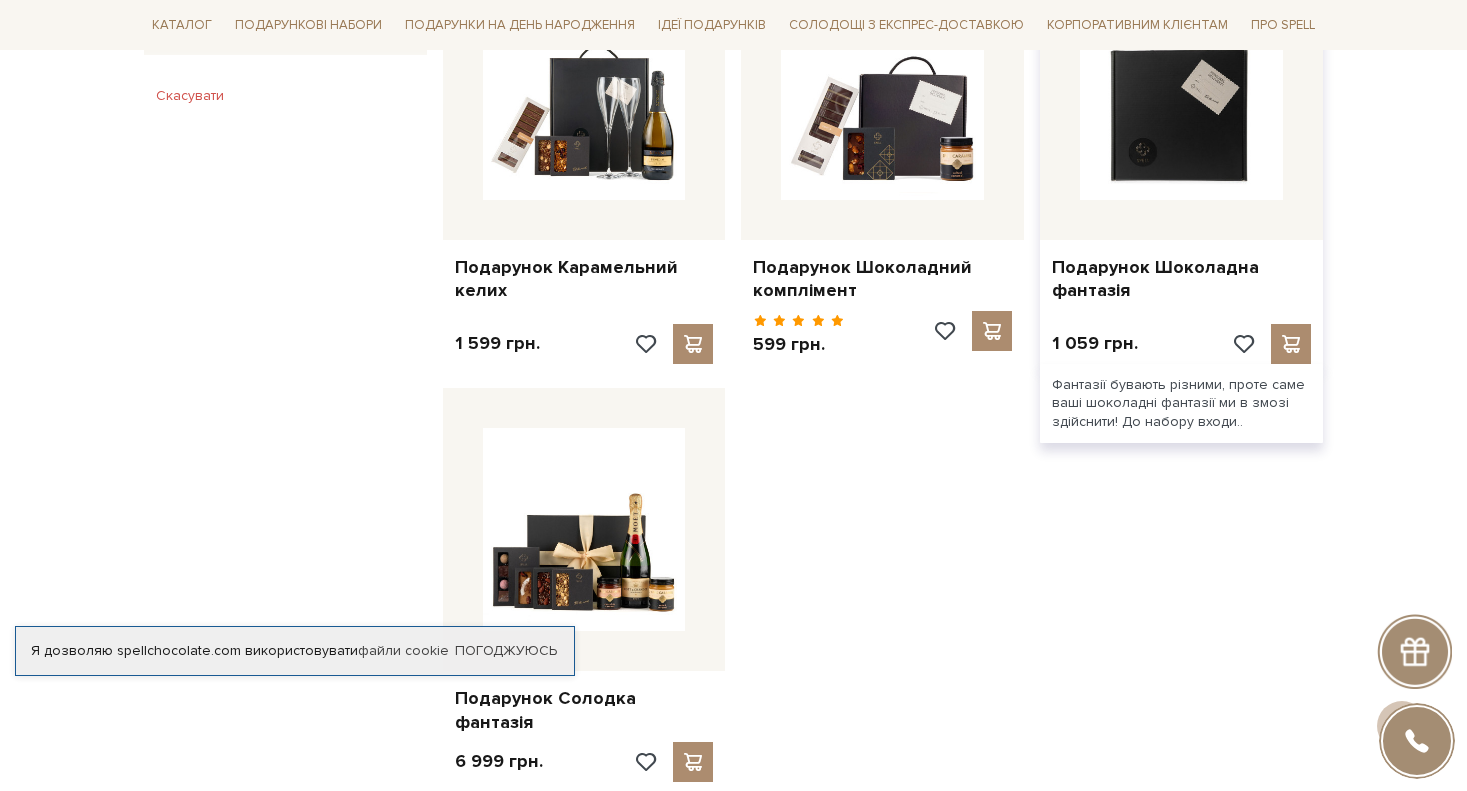 click at bounding box center (1181, 98) 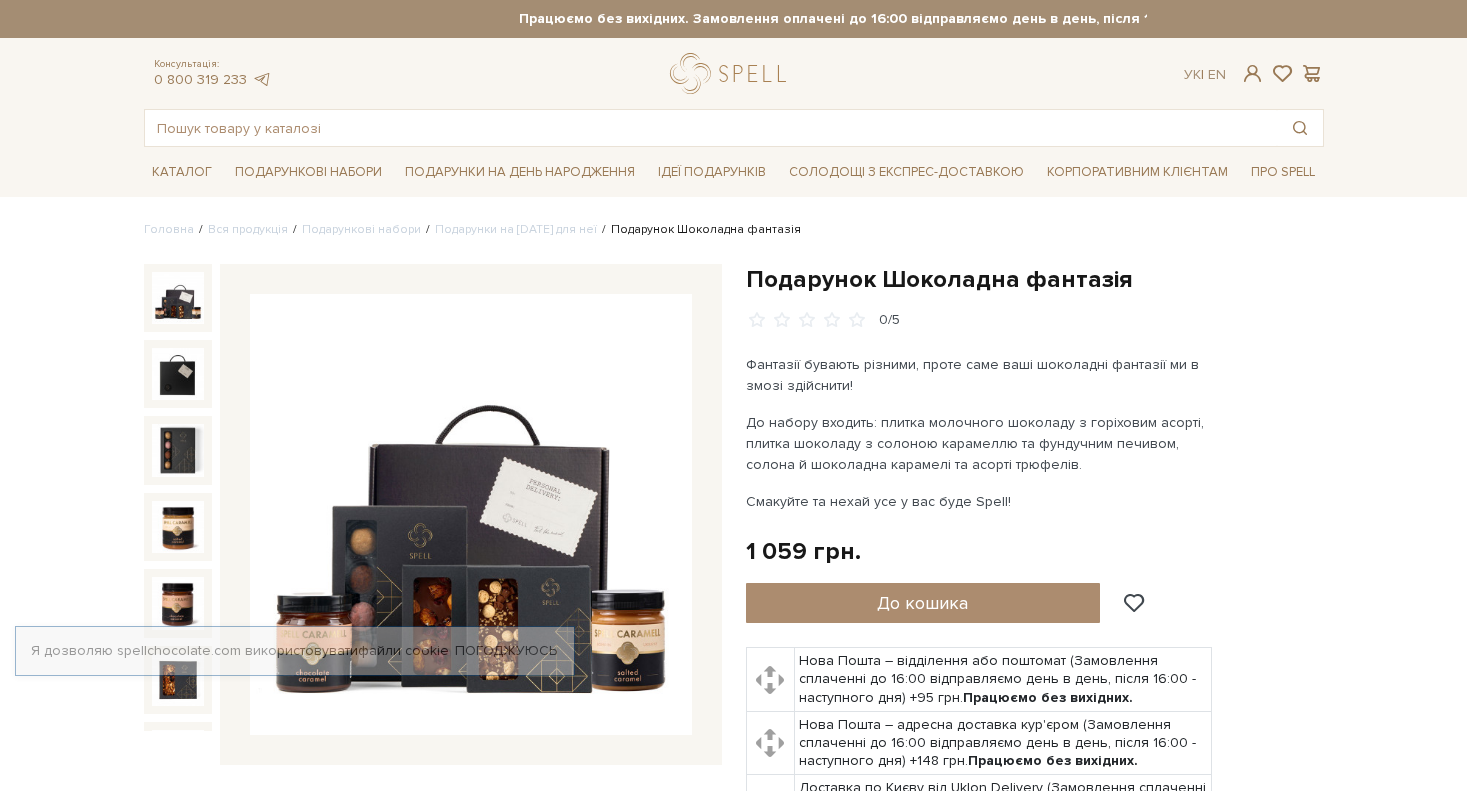 scroll, scrollTop: 0, scrollLeft: 0, axis: both 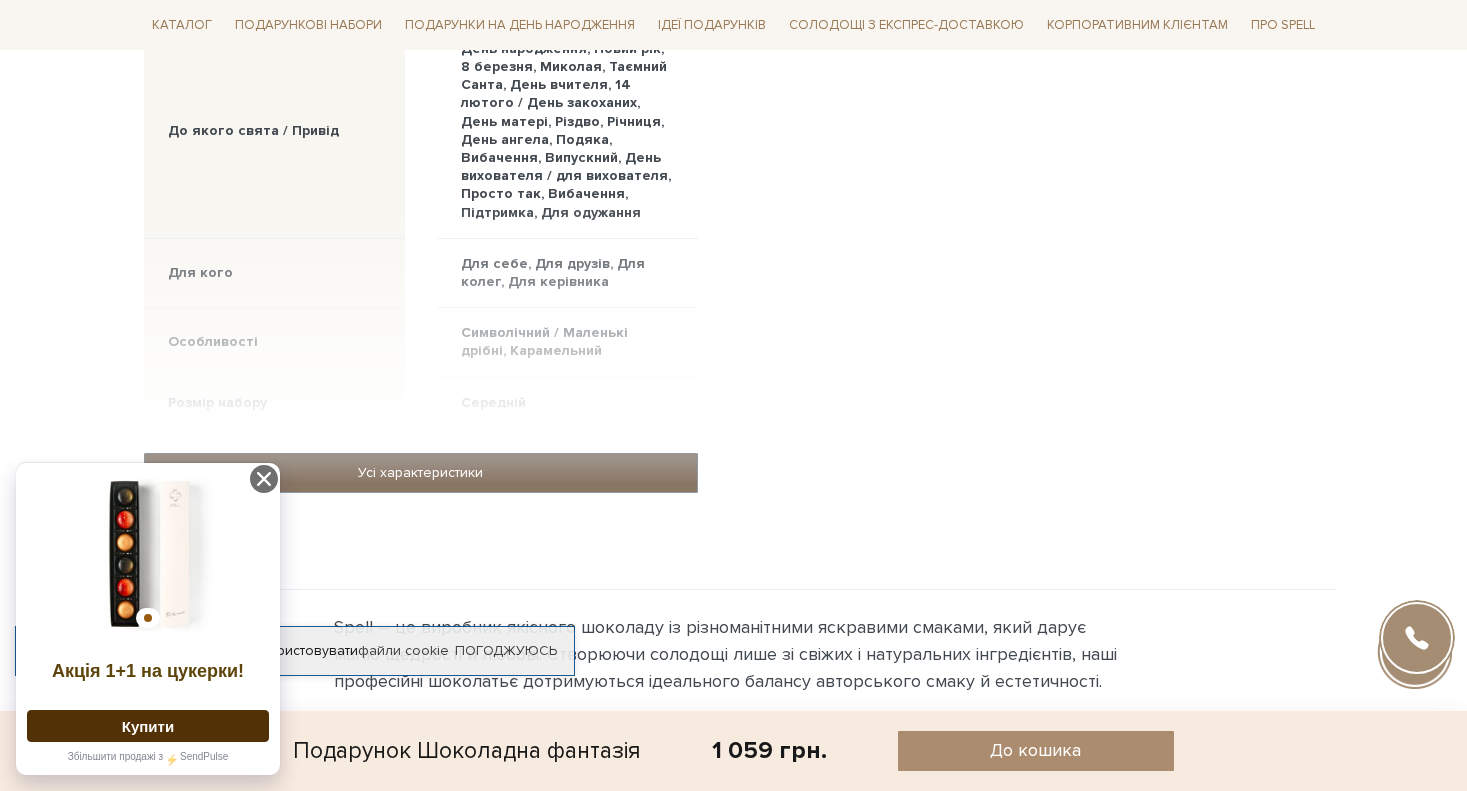 click on "Усі характеристики" at bounding box center [421, 473] 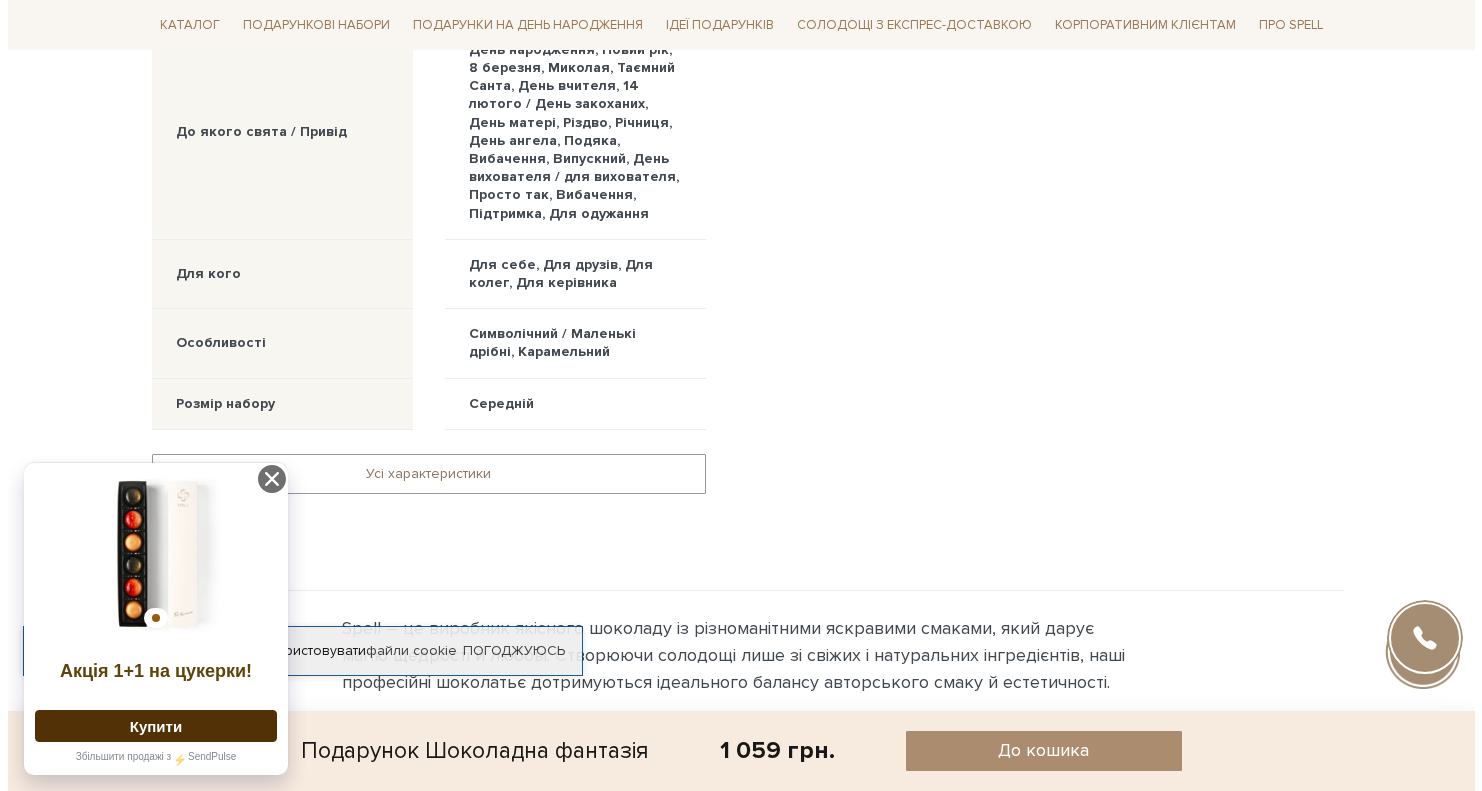 scroll, scrollTop: 1400, scrollLeft: 0, axis: vertical 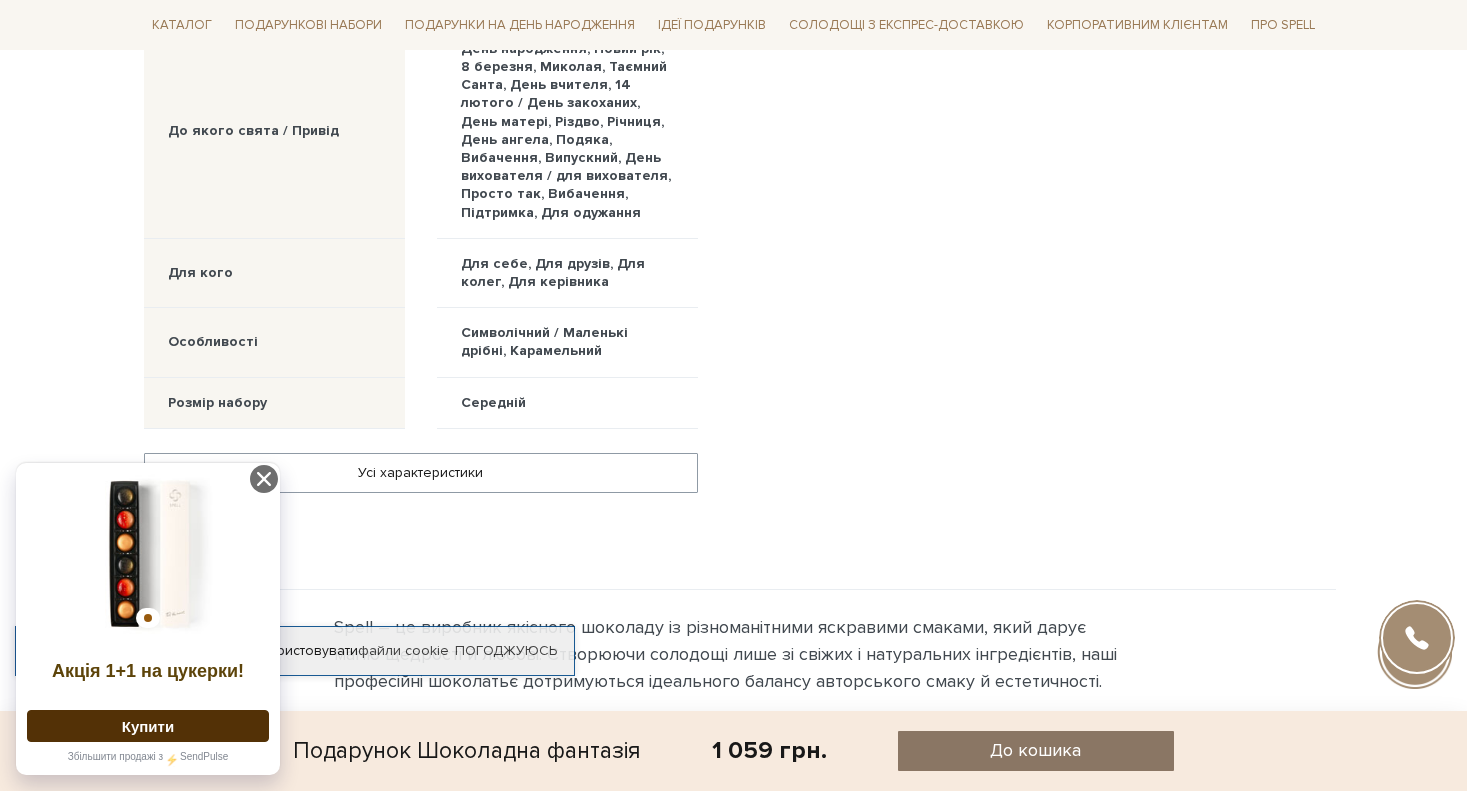 click on "До кошика" at bounding box center (1035, 750) 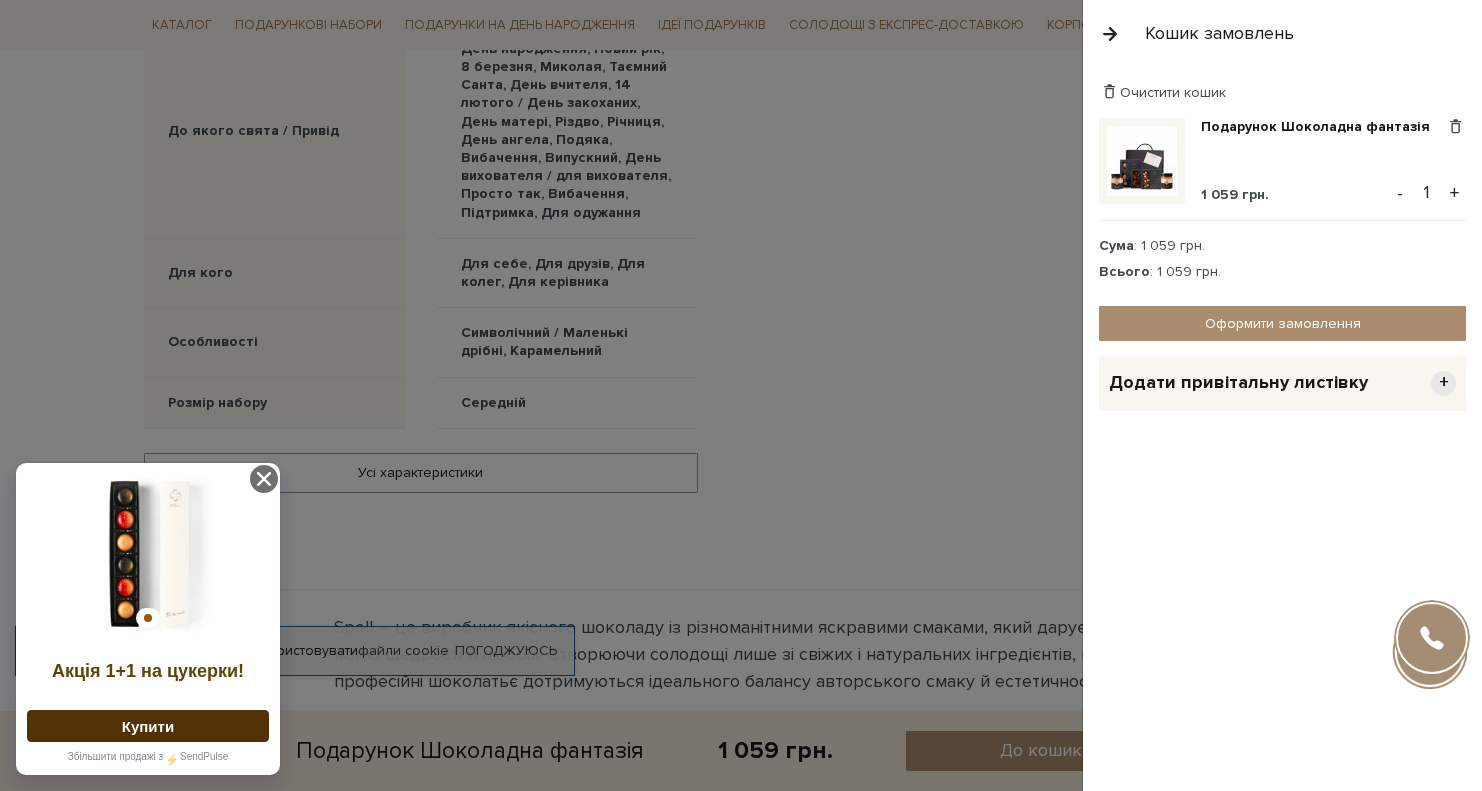 click on "Додати привітальну листівку" at bounding box center (1238, 382) 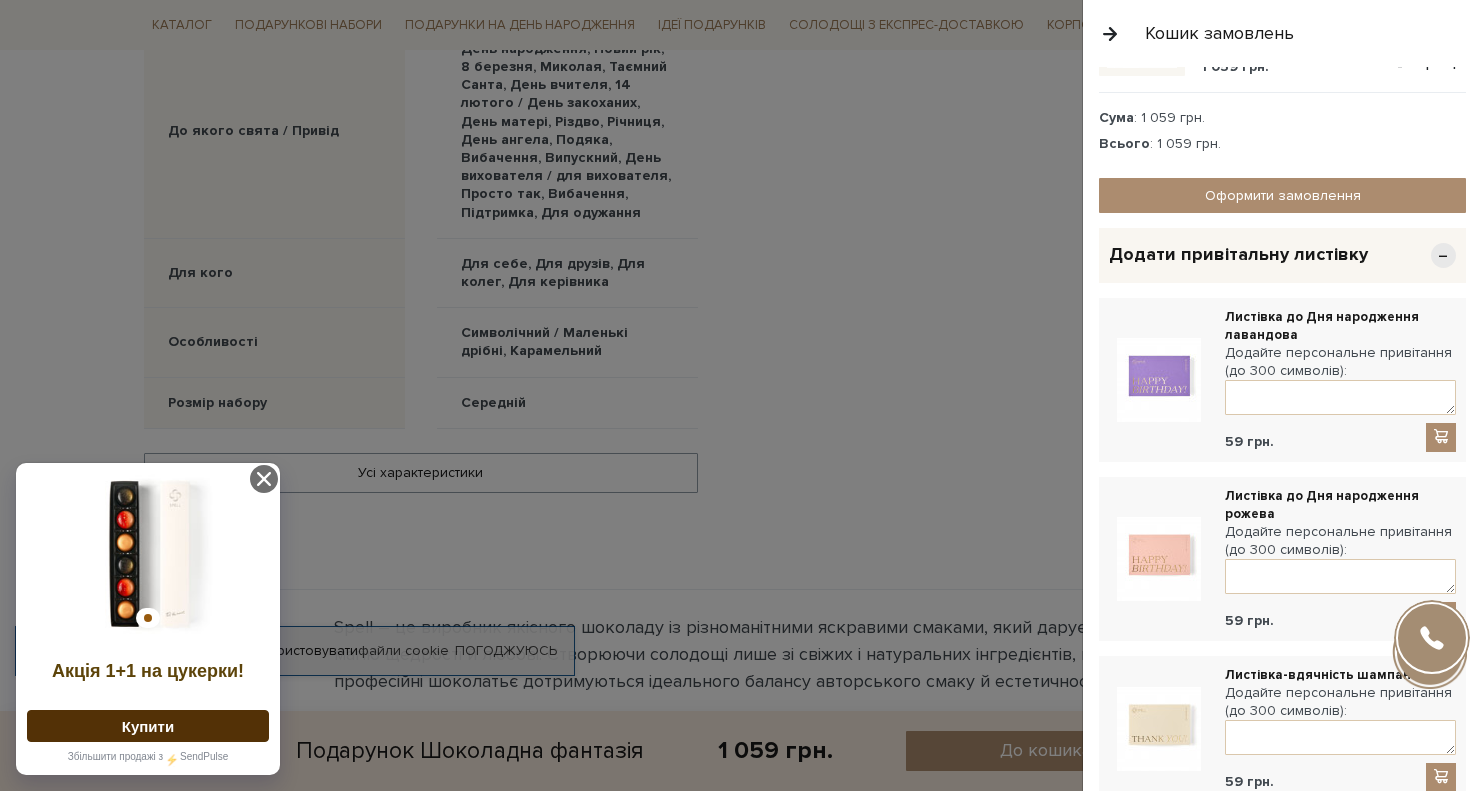 scroll, scrollTop: 0, scrollLeft: 0, axis: both 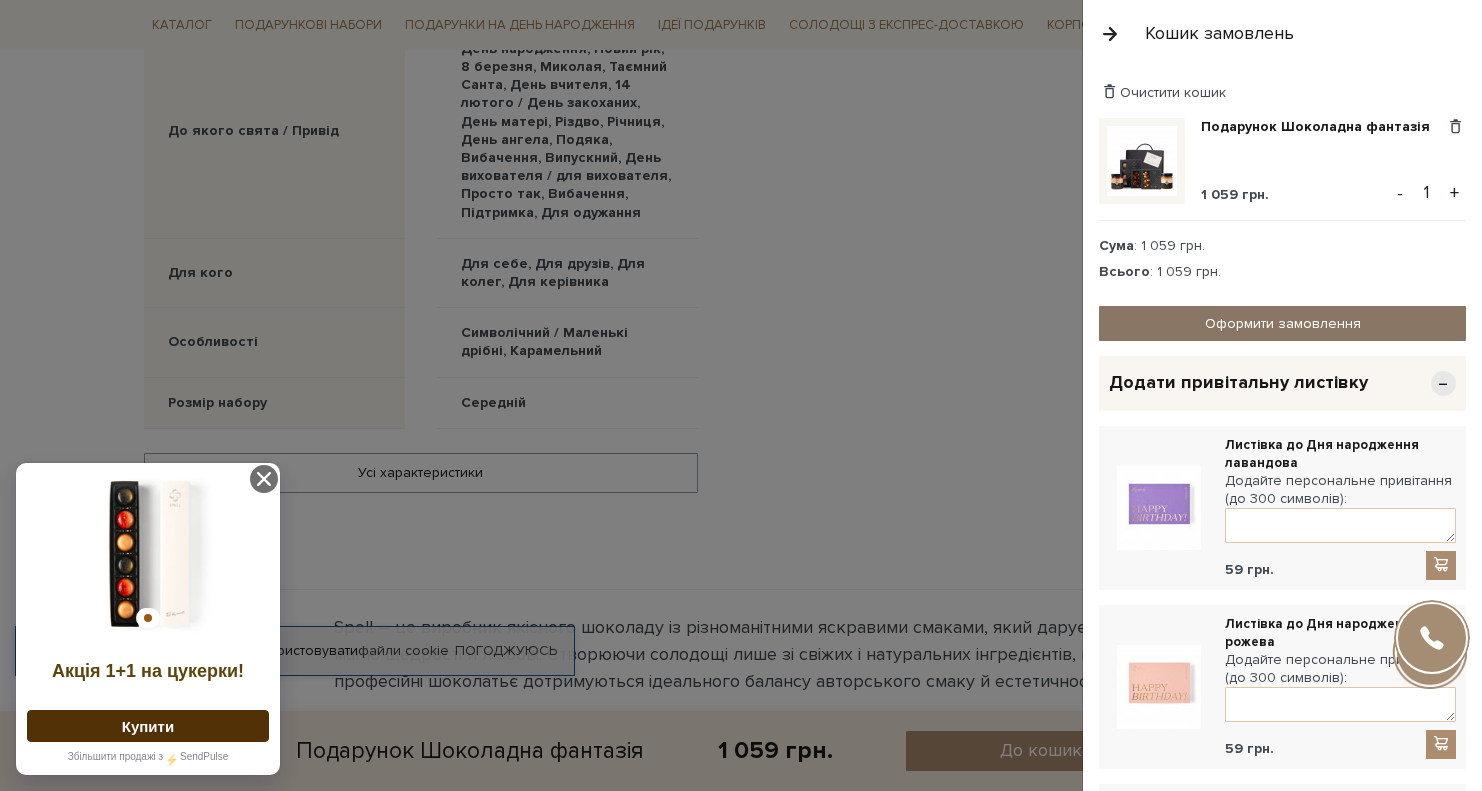 click on "Оформити замовлення" at bounding box center [1282, 323] 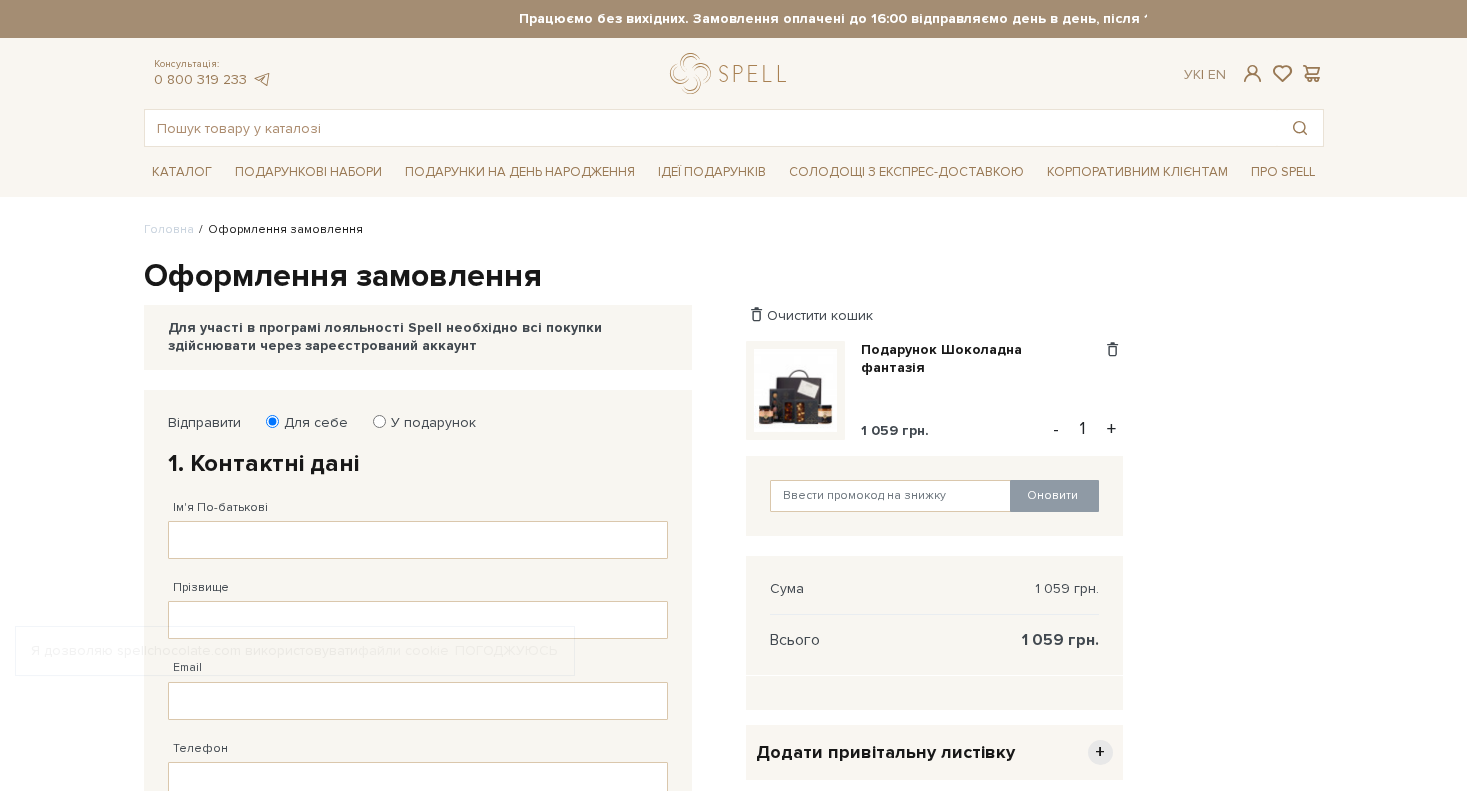 scroll, scrollTop: 0, scrollLeft: 0, axis: both 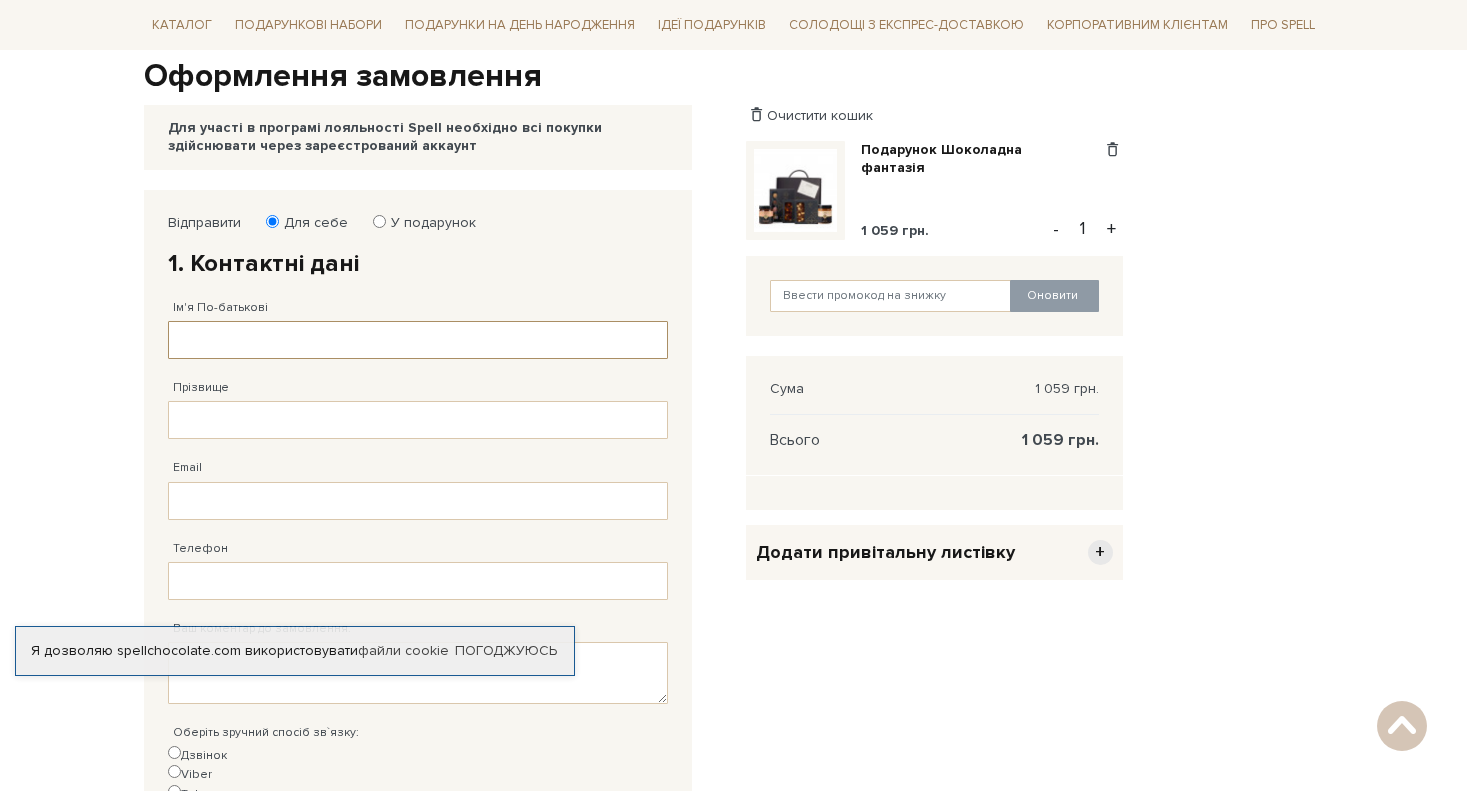 click on "Ім'я По-батькові" at bounding box center [418, 340] 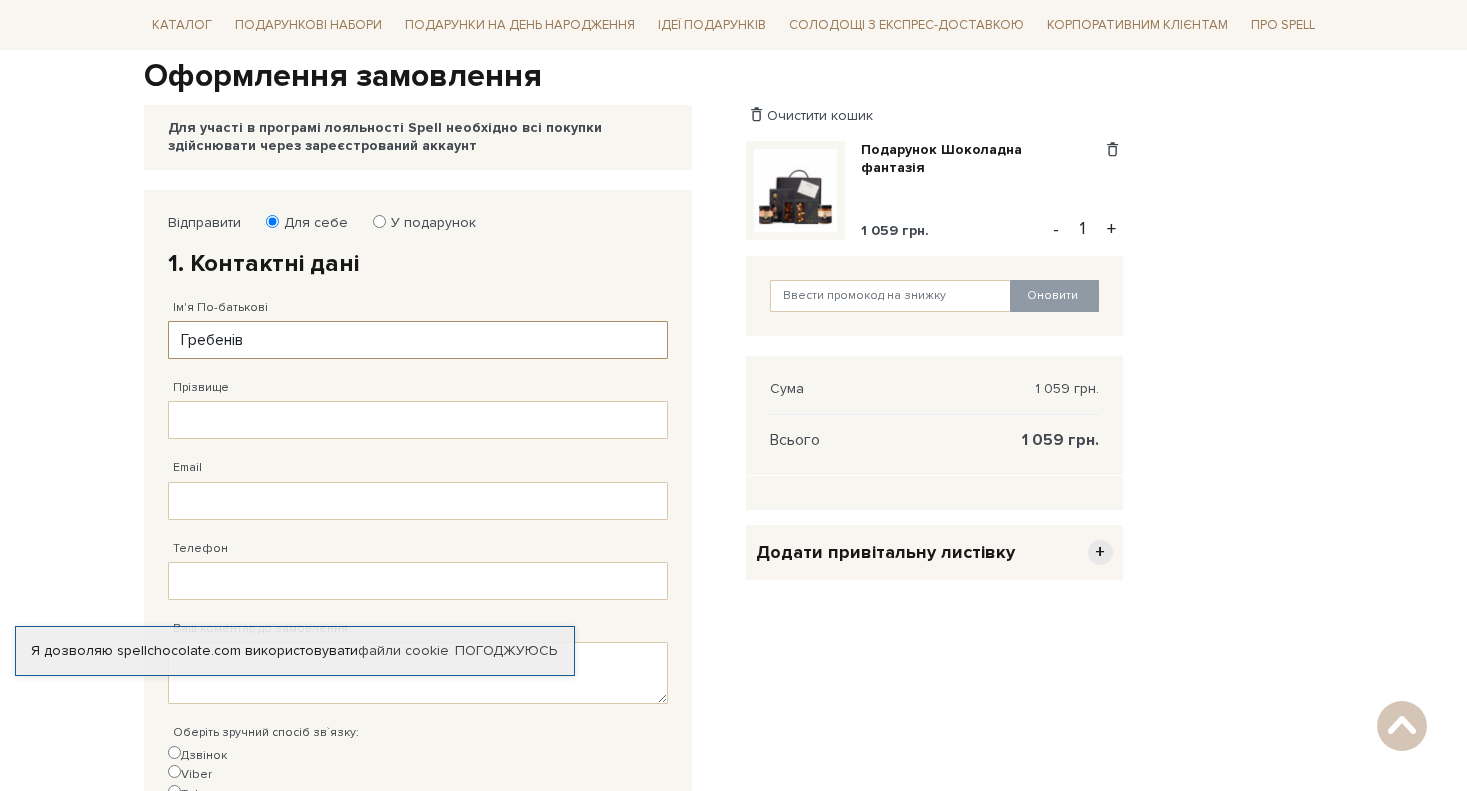 type on "Гребенів" 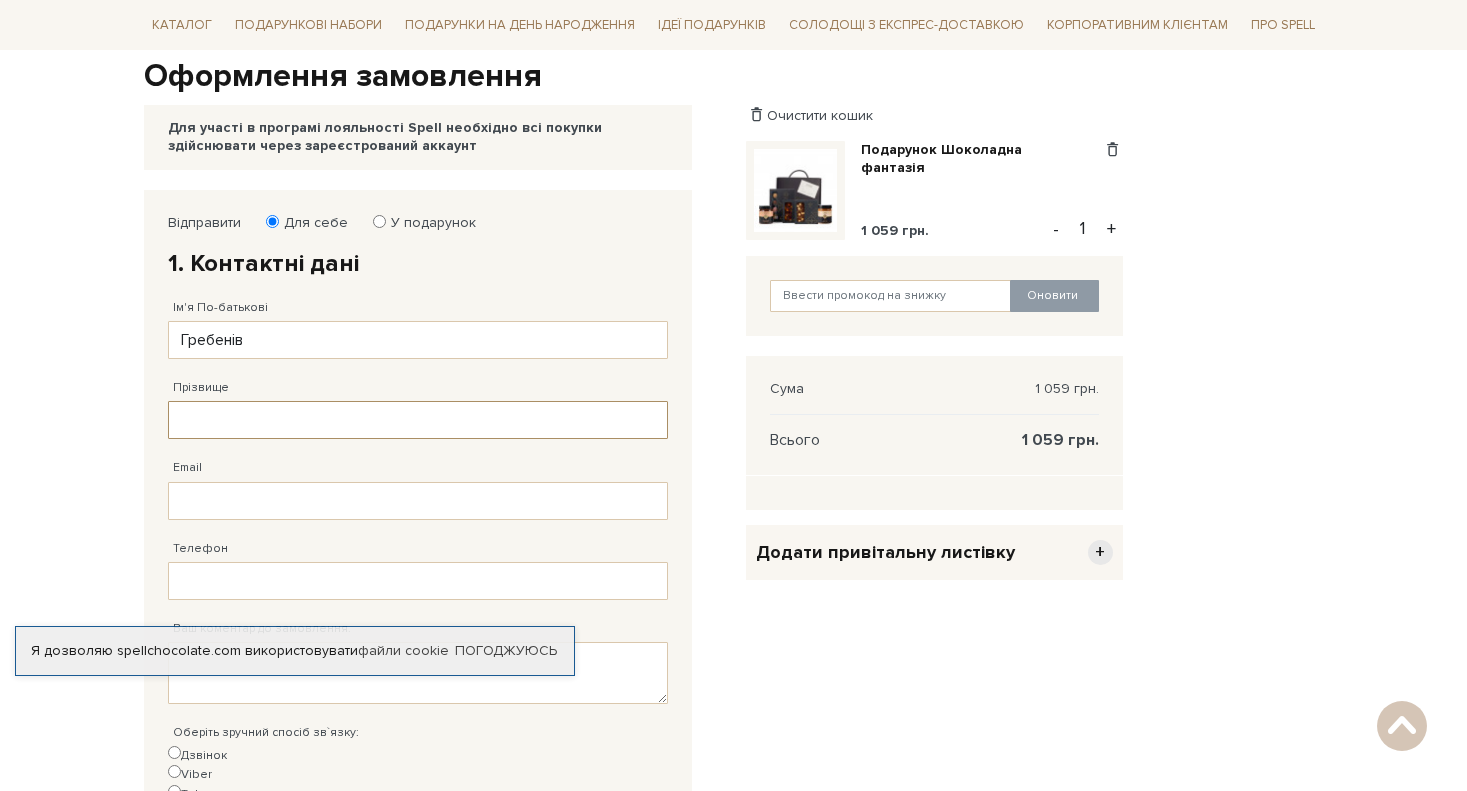 click on "Прізвище" at bounding box center (418, 420) 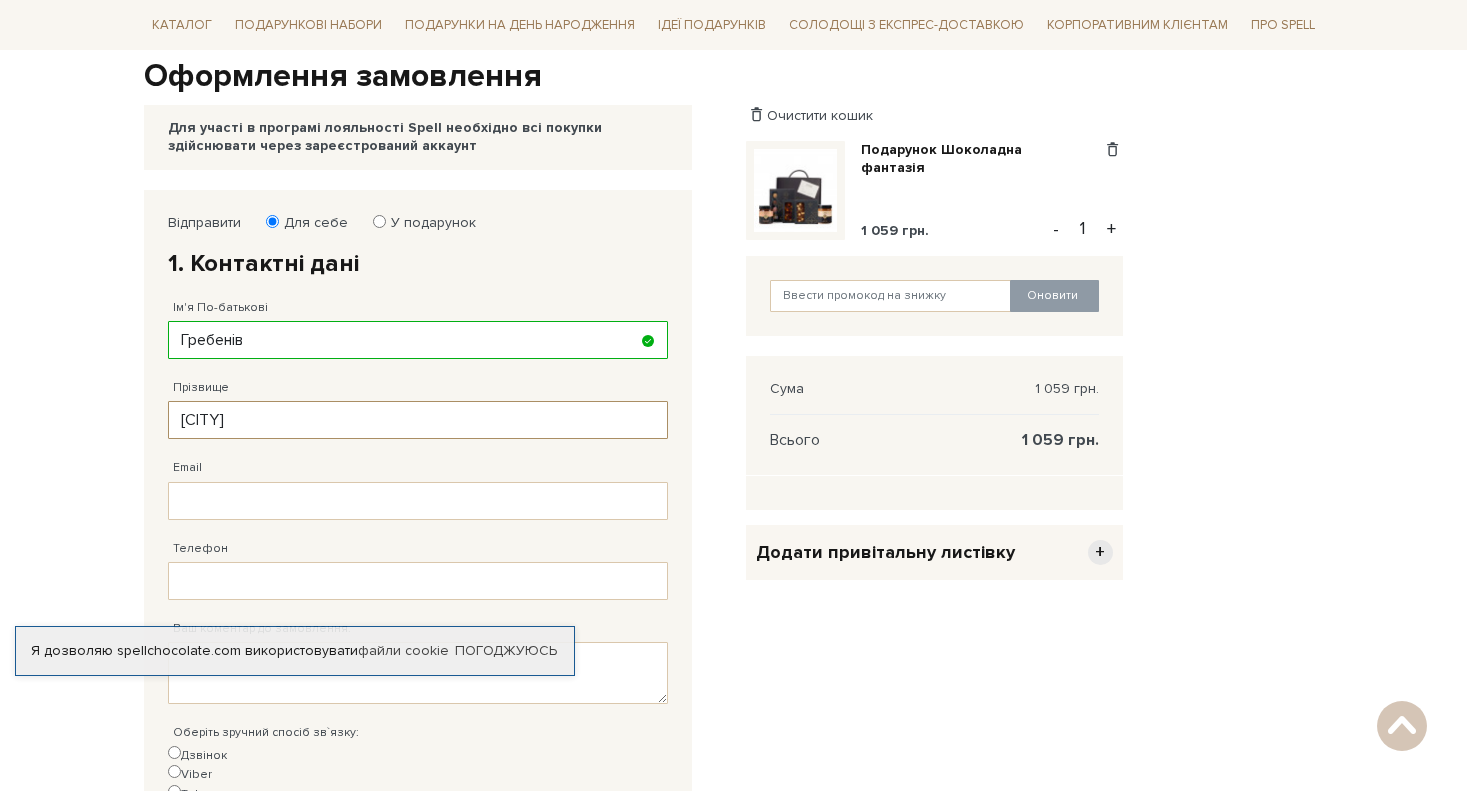 type on "[CITY]" 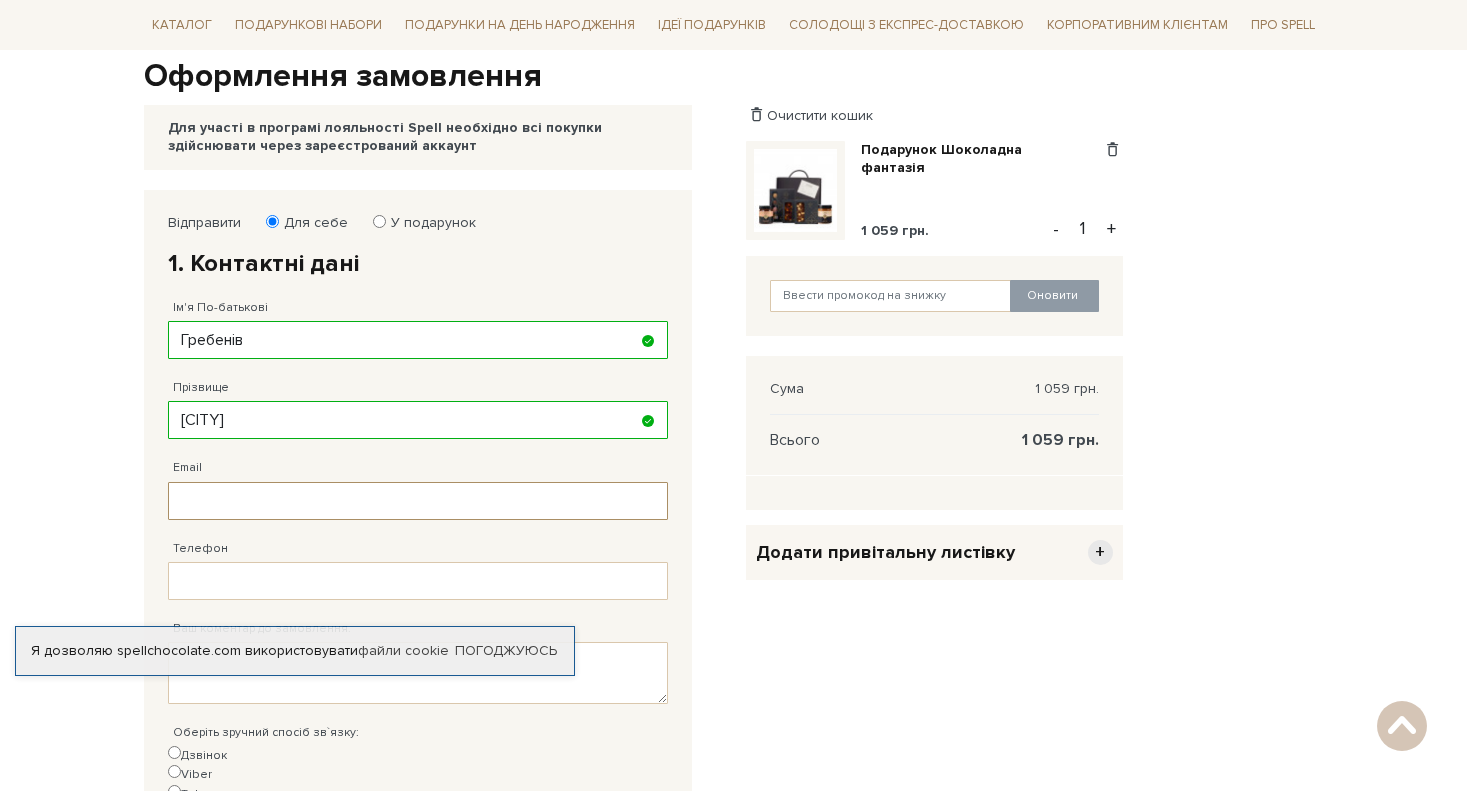click on "Email" at bounding box center (418, 501) 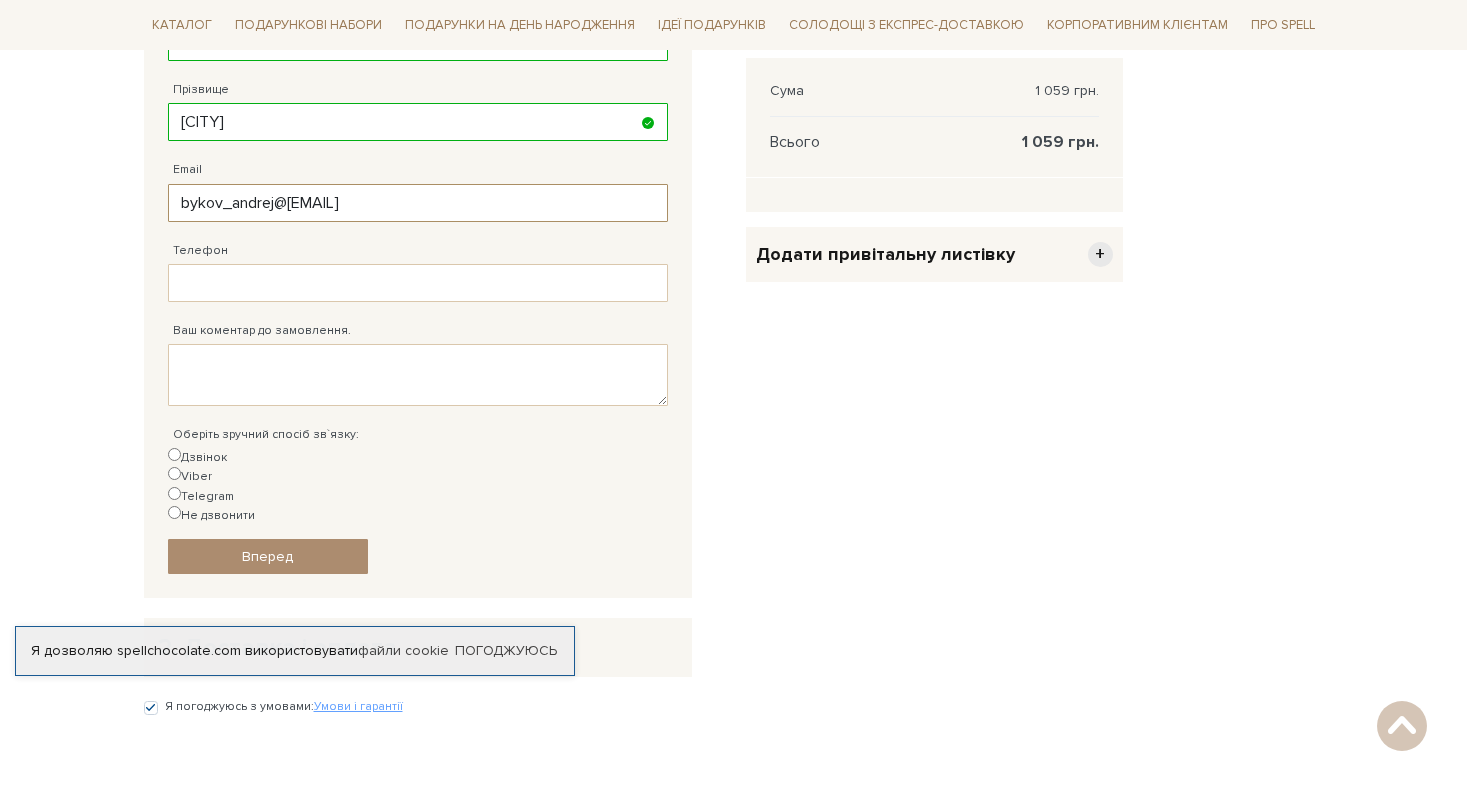 scroll, scrollTop: 500, scrollLeft: 0, axis: vertical 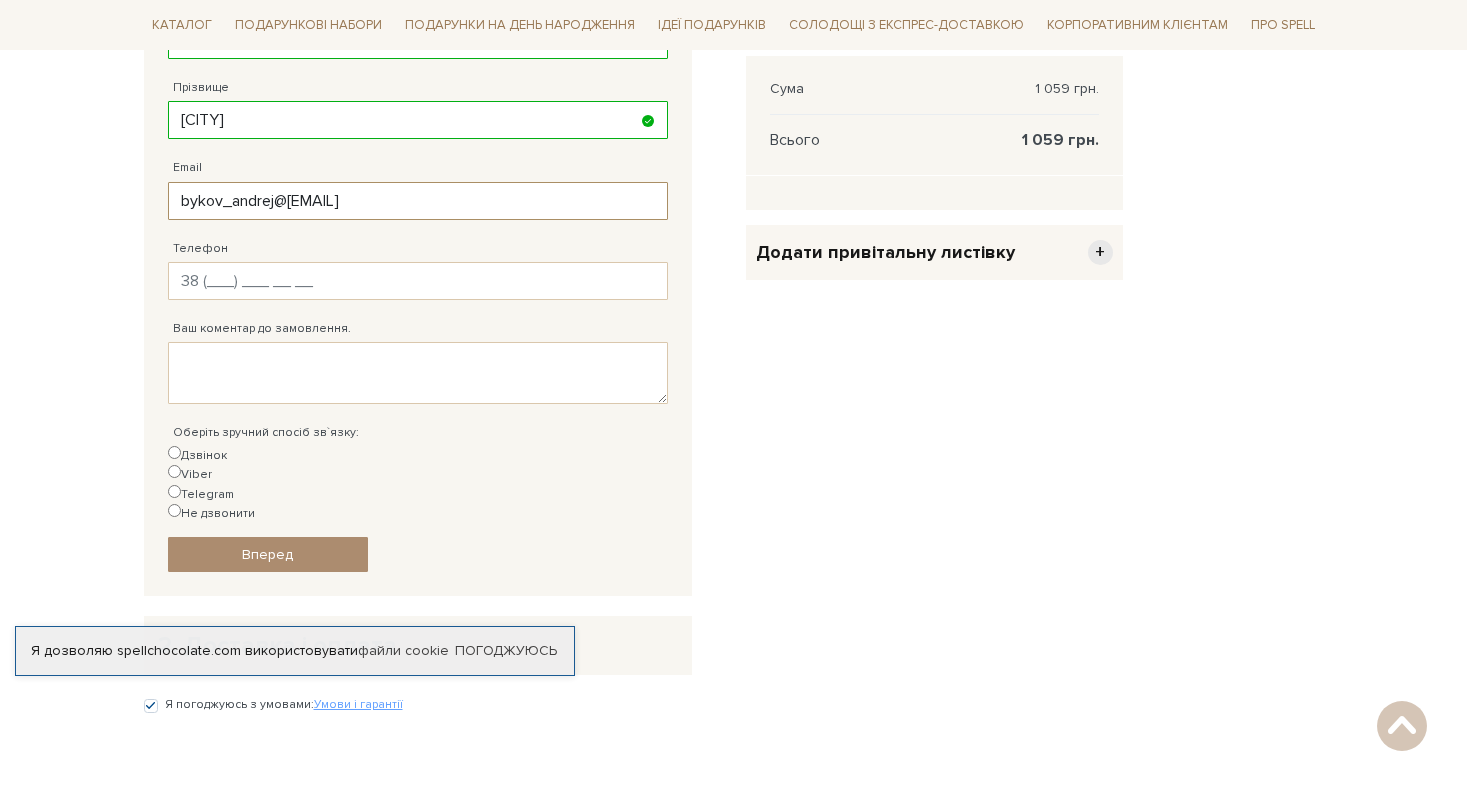 type on "bykov_andrej@[EMAIL]" 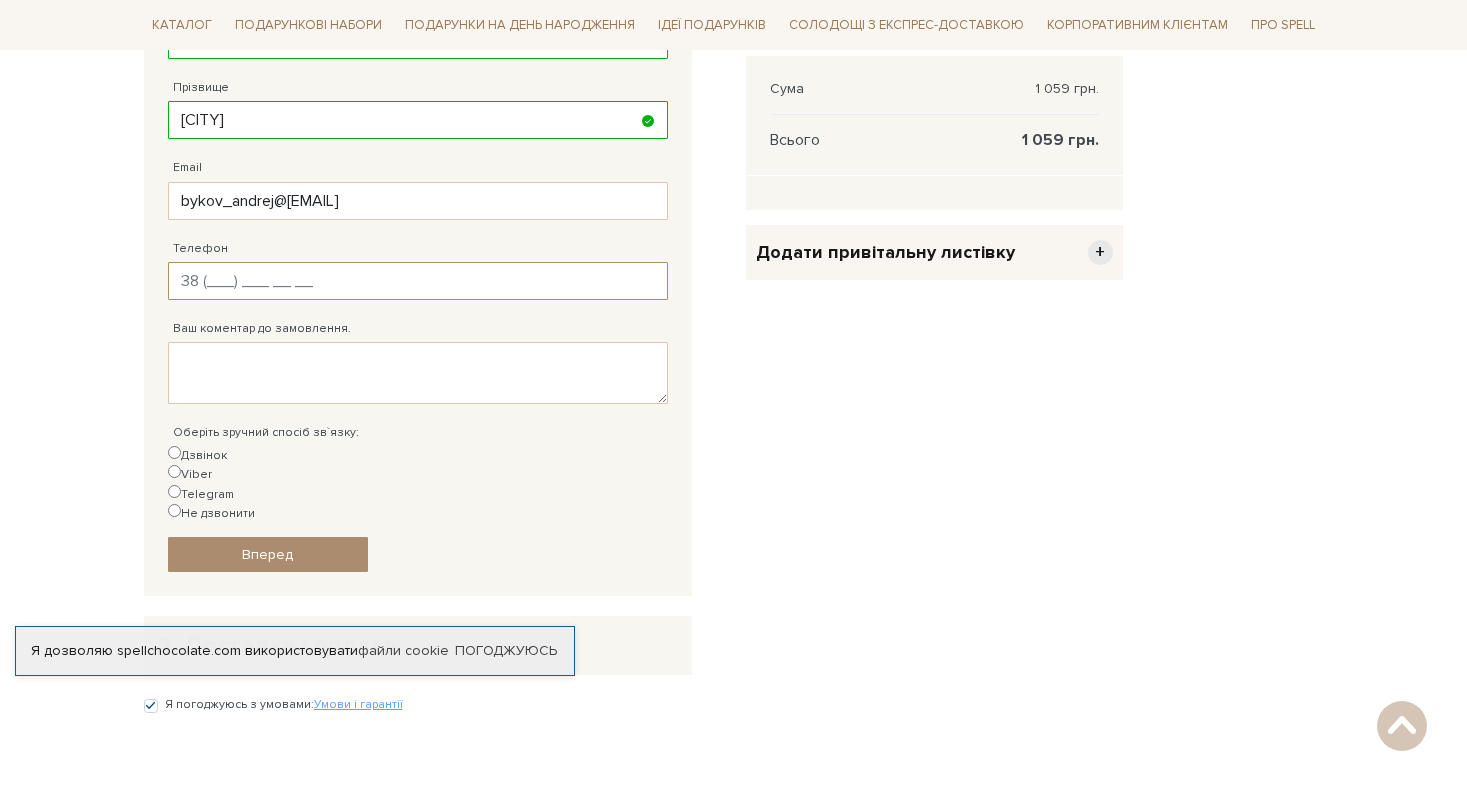 click on "Телефон" at bounding box center [418, 281] 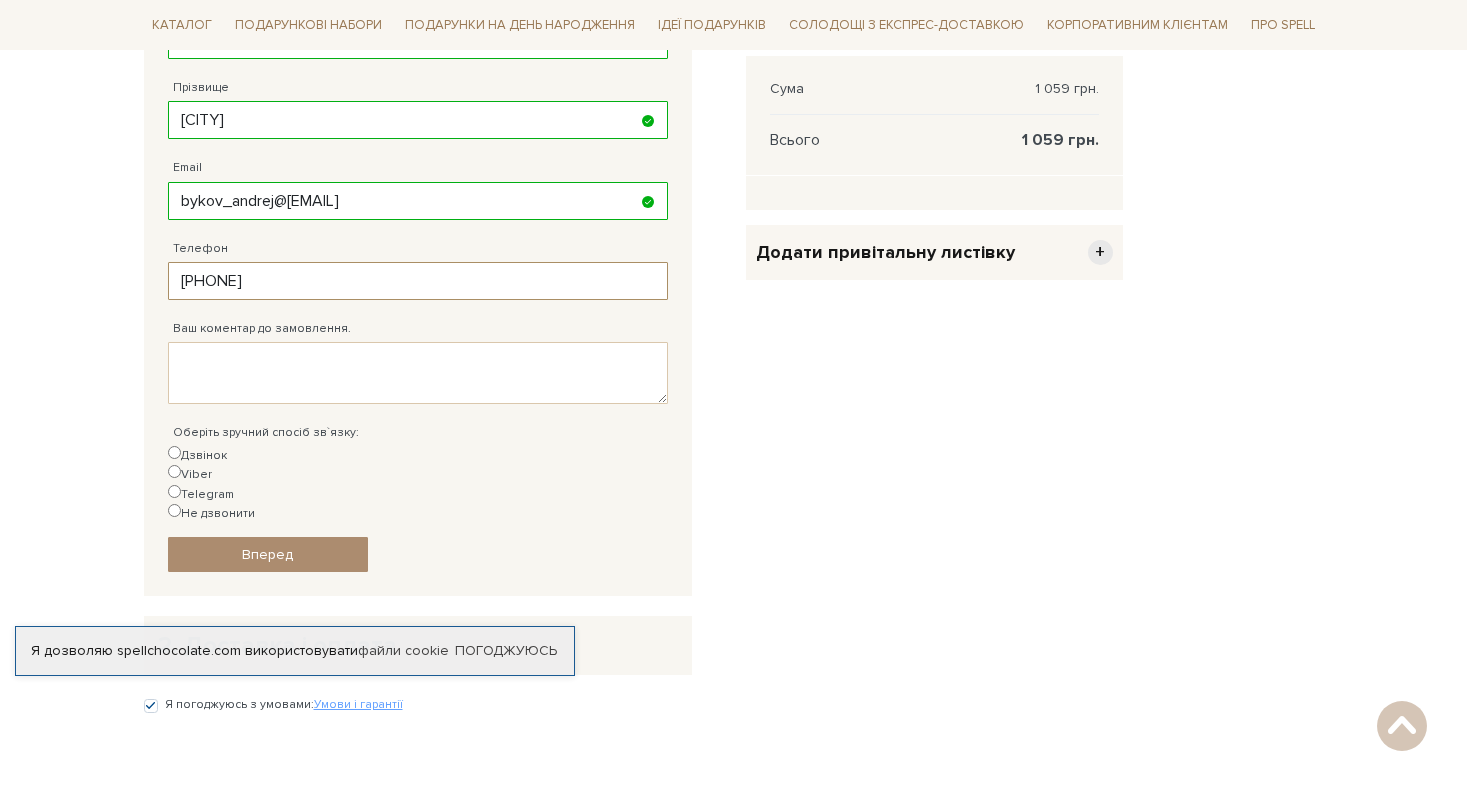 type on "[PHONE]" 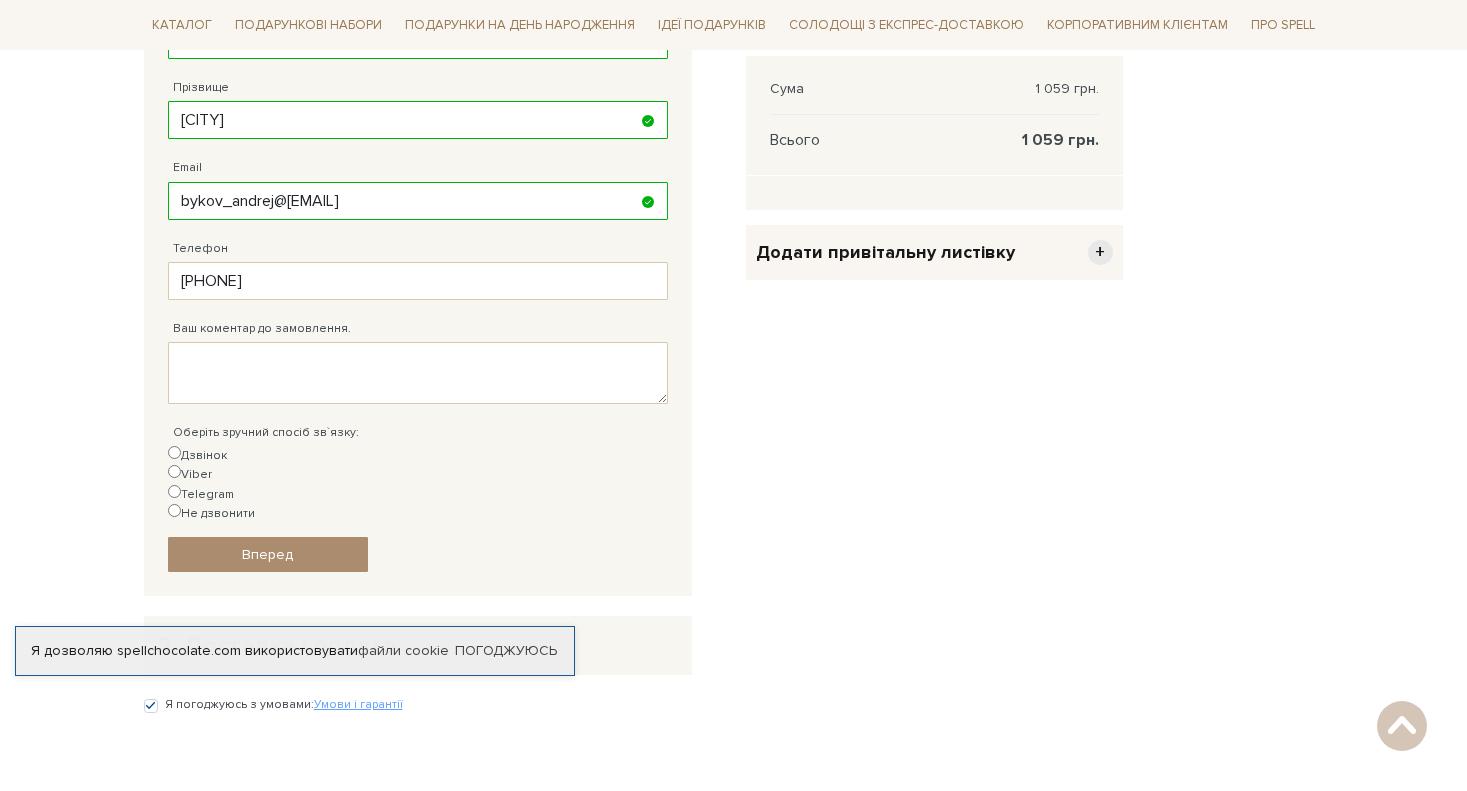 click on "Дзвінок" at bounding box center (174, 452) 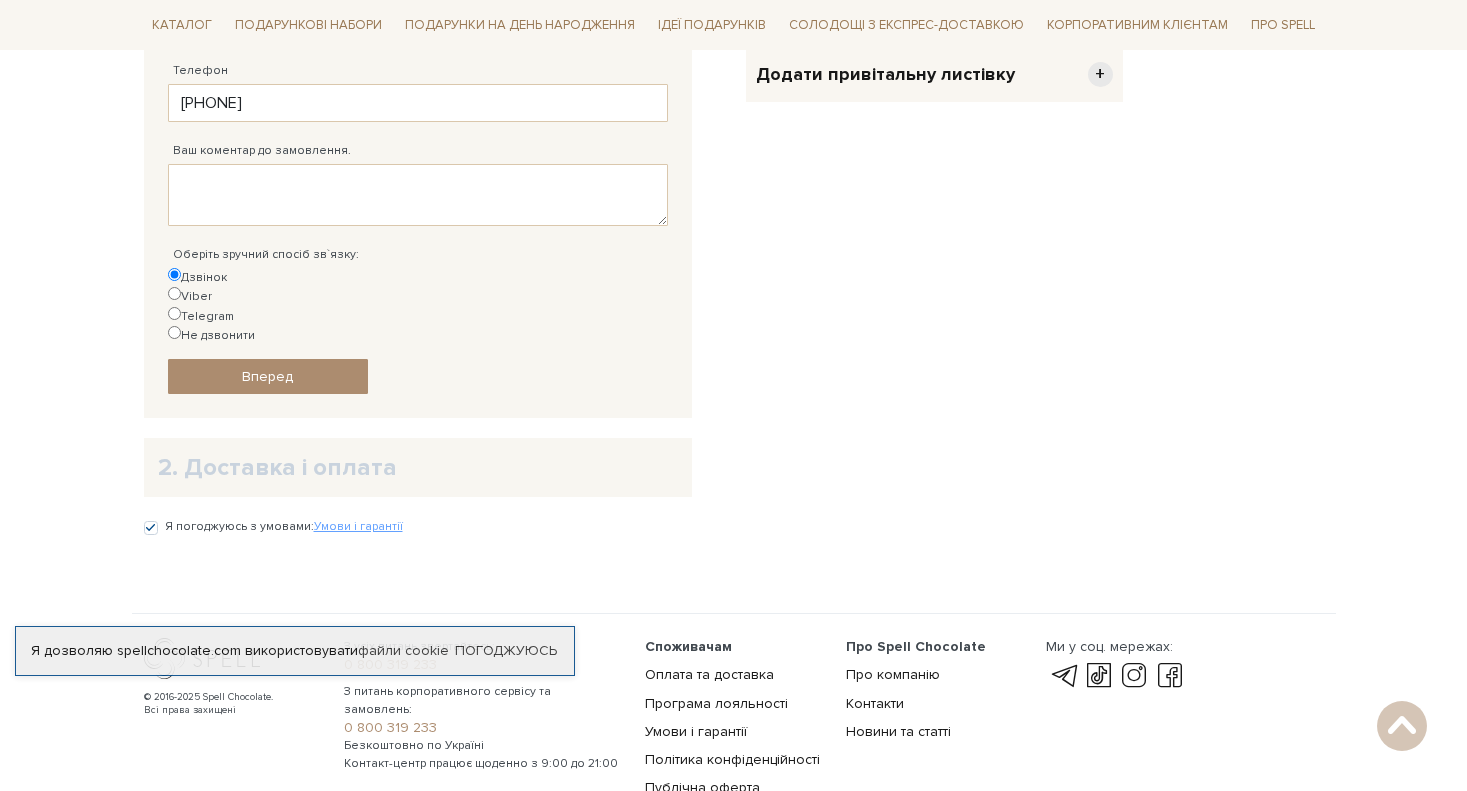 scroll, scrollTop: 700, scrollLeft: 0, axis: vertical 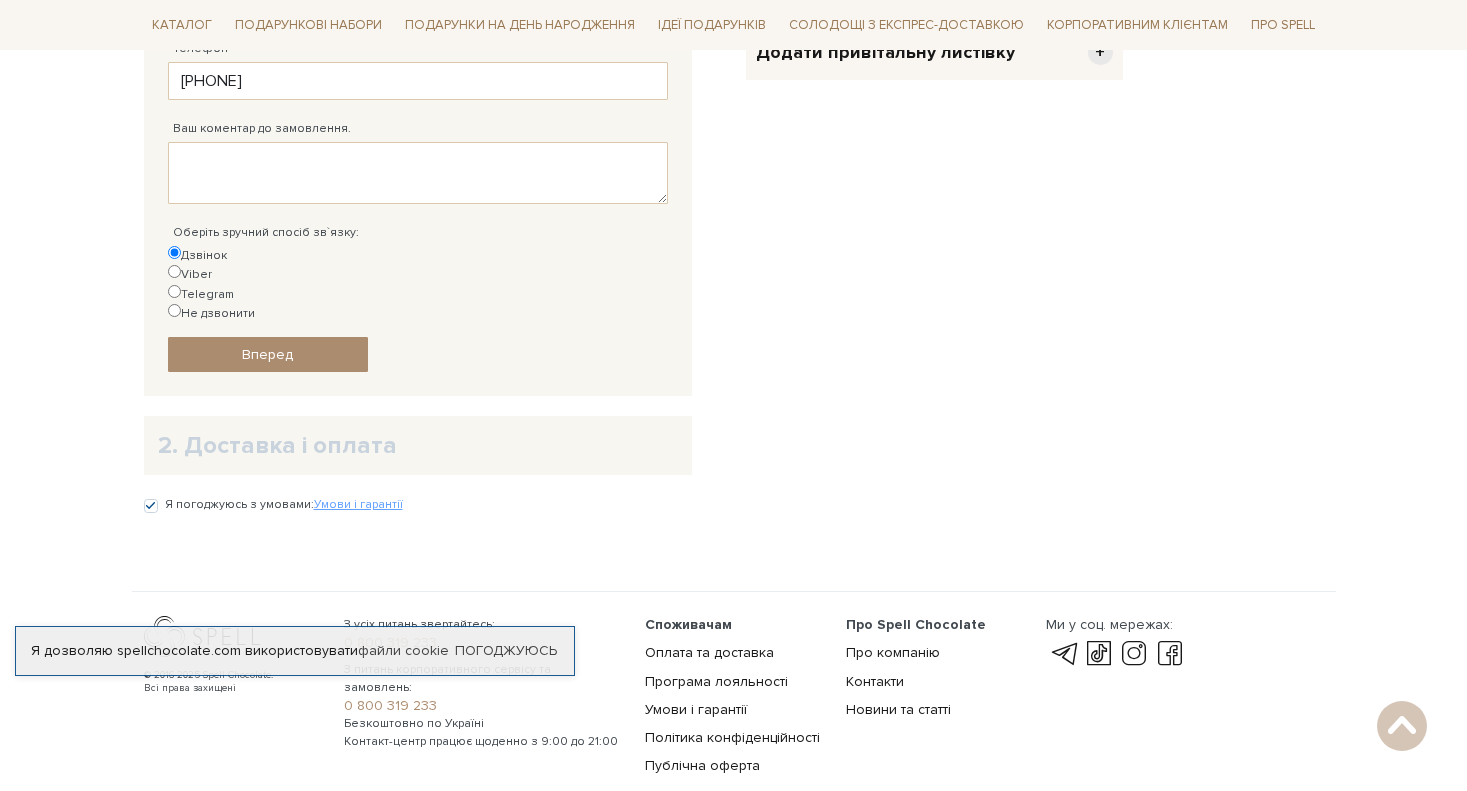 click on "2. Доставка і оплата" at bounding box center (418, 445) 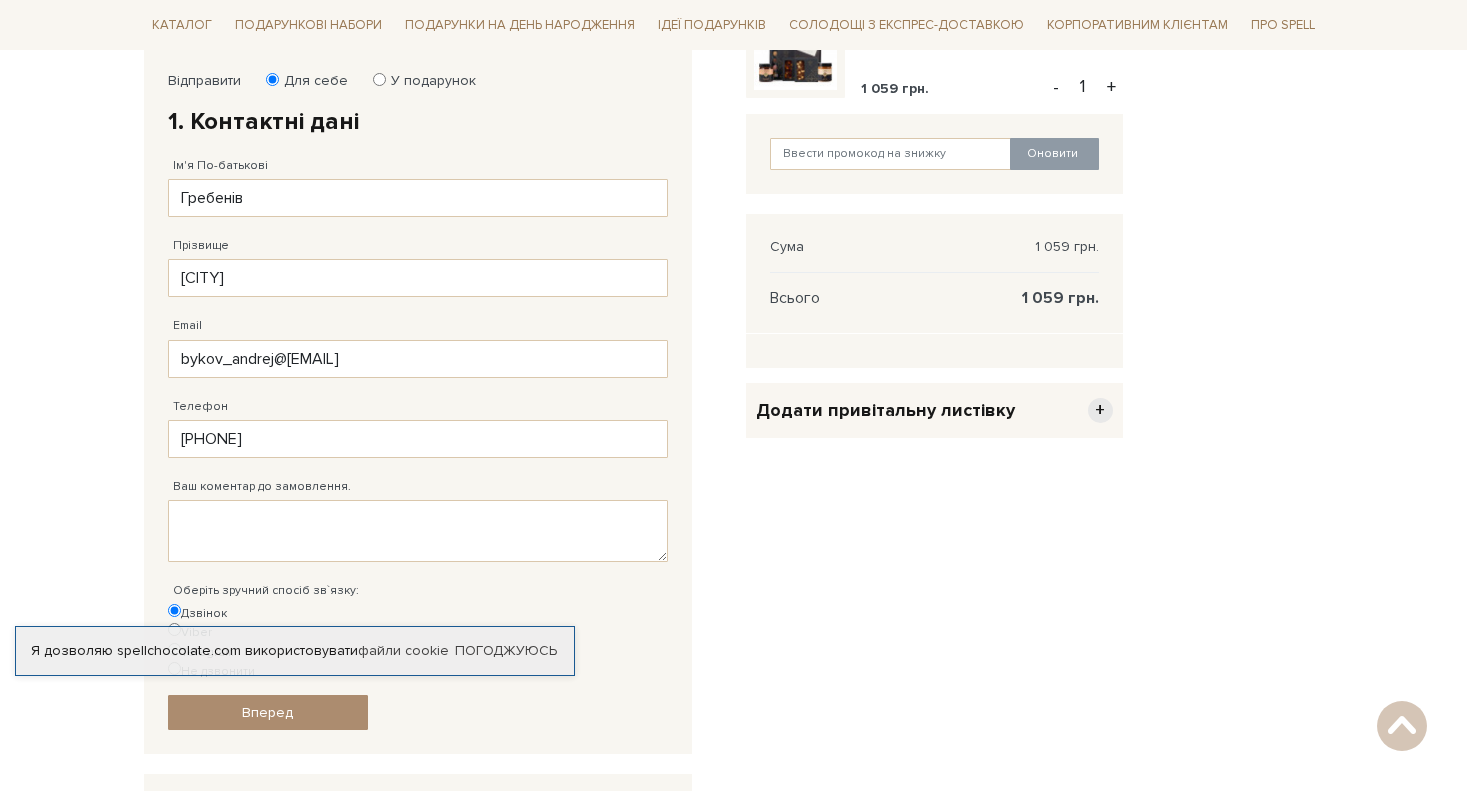 scroll, scrollTop: 756, scrollLeft: 0, axis: vertical 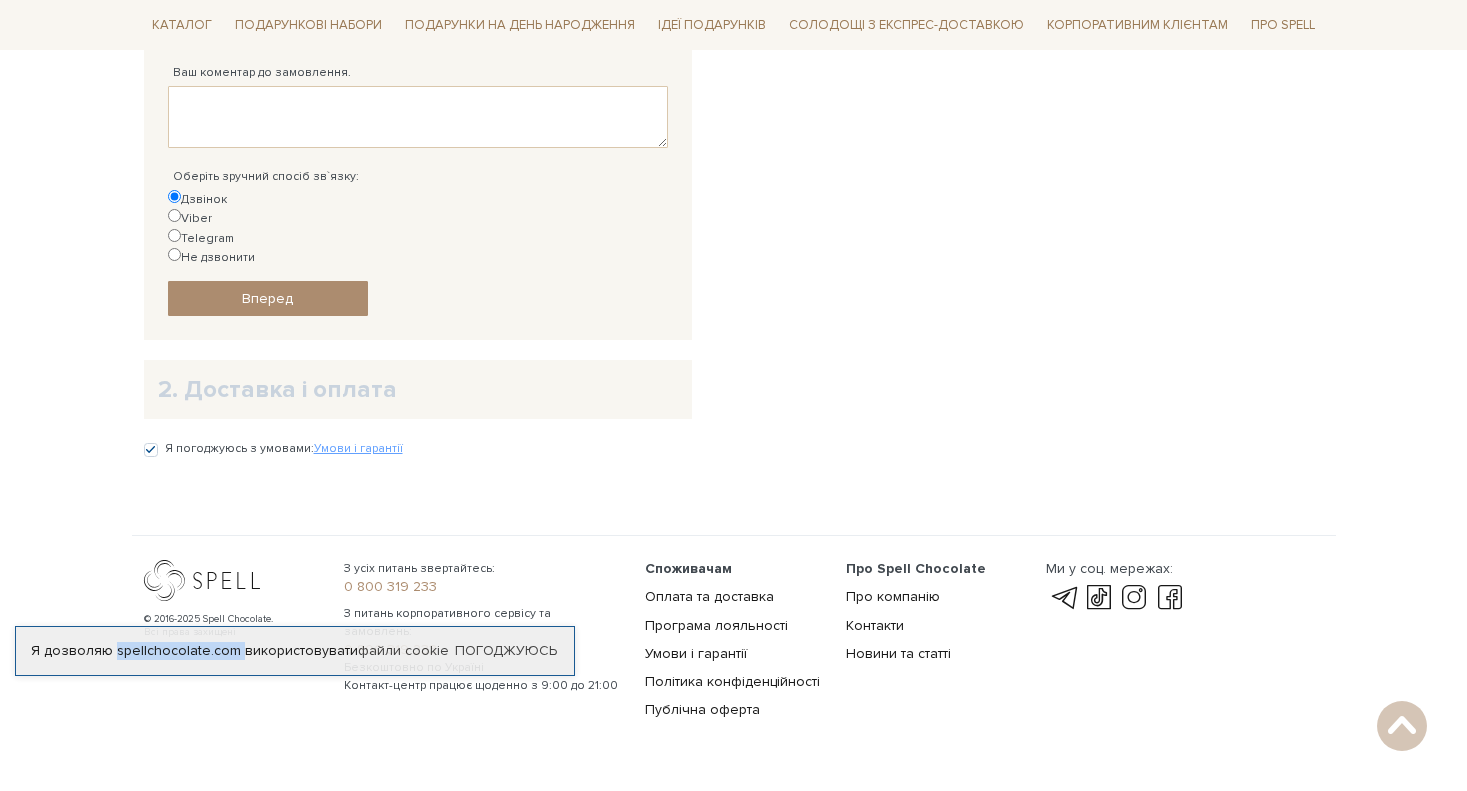 drag, startPoint x: 232, startPoint y: 628, endPoint x: 111, endPoint y: 637, distance: 121.33425 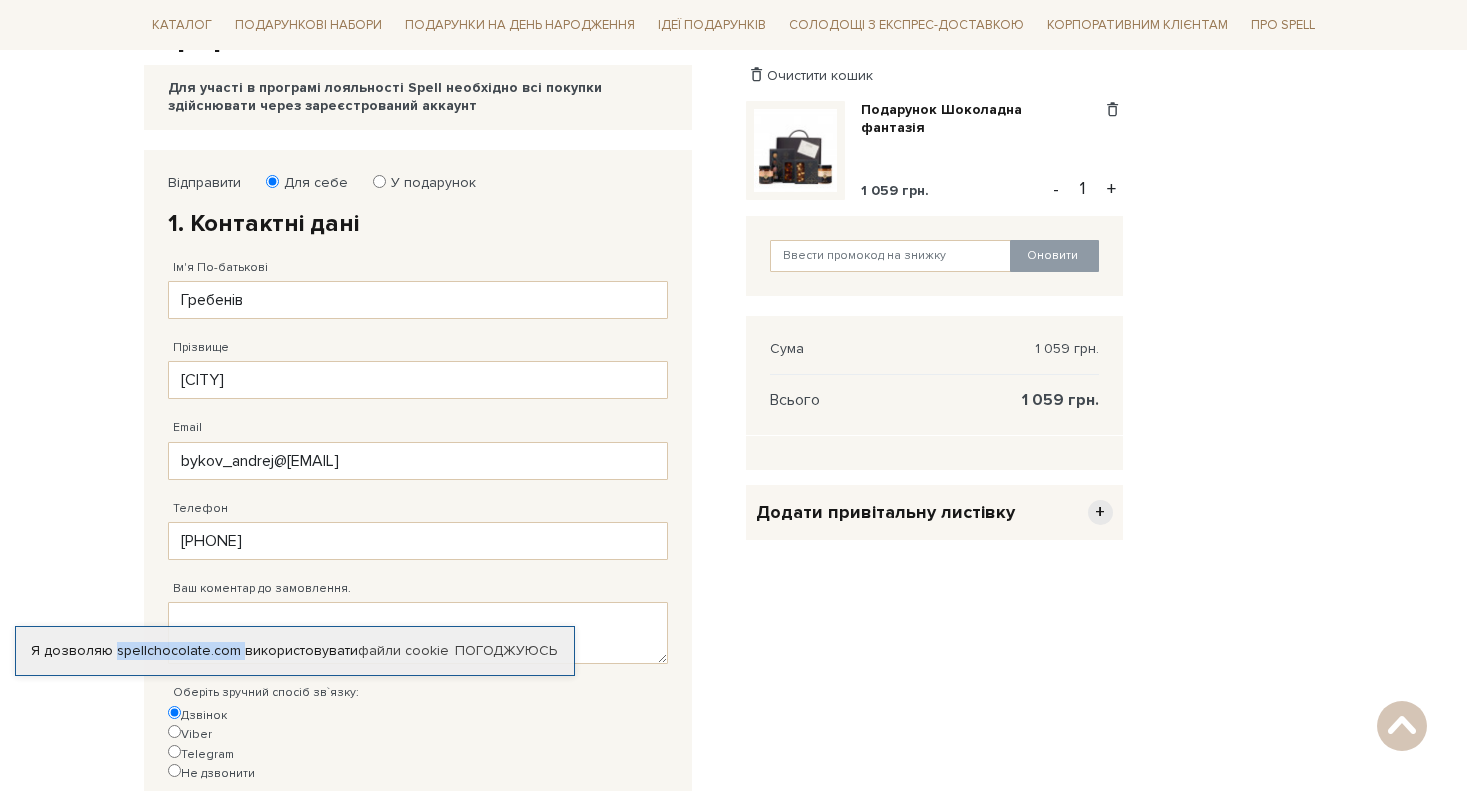 scroll, scrollTop: 156, scrollLeft: 0, axis: vertical 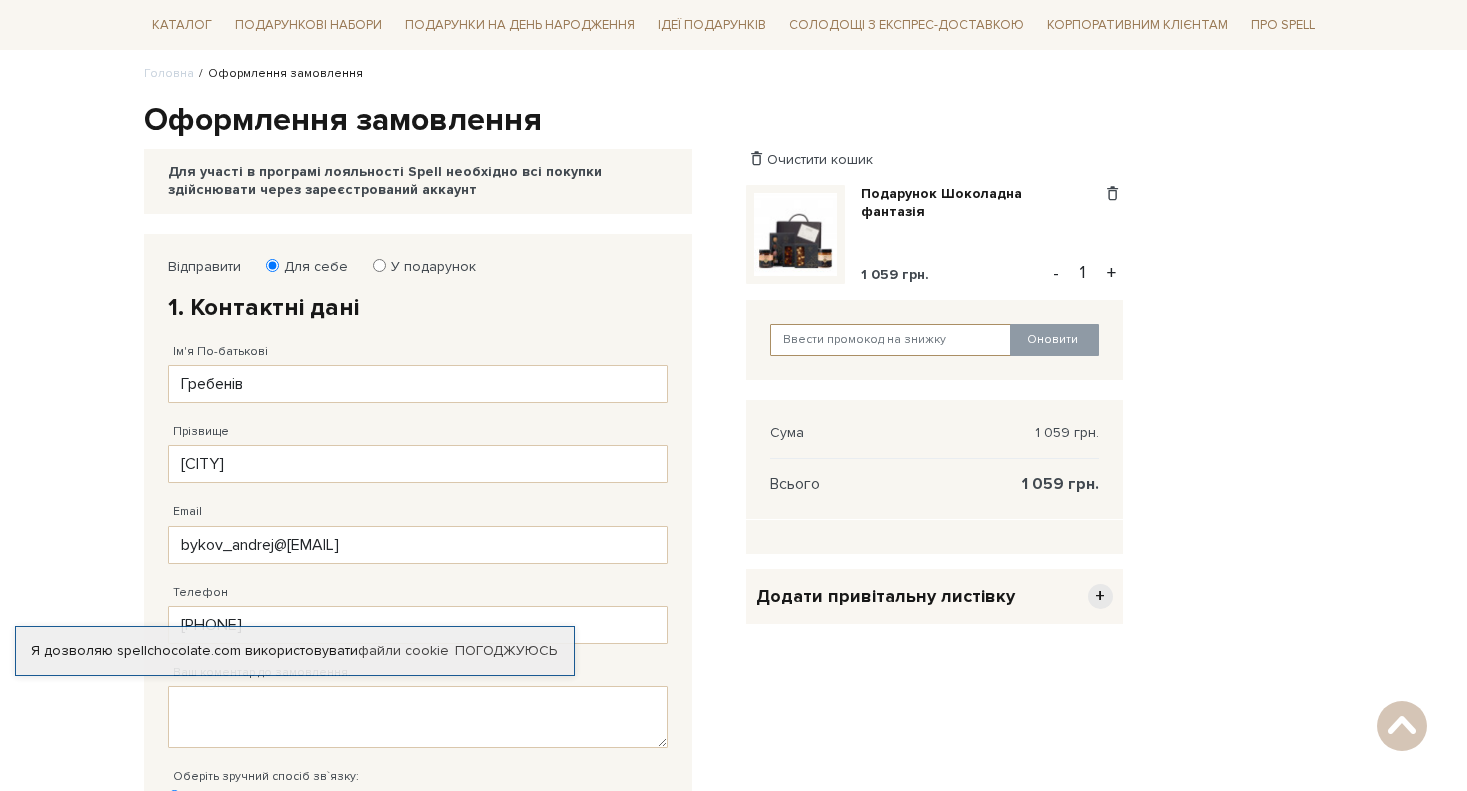 click at bounding box center (891, 340) 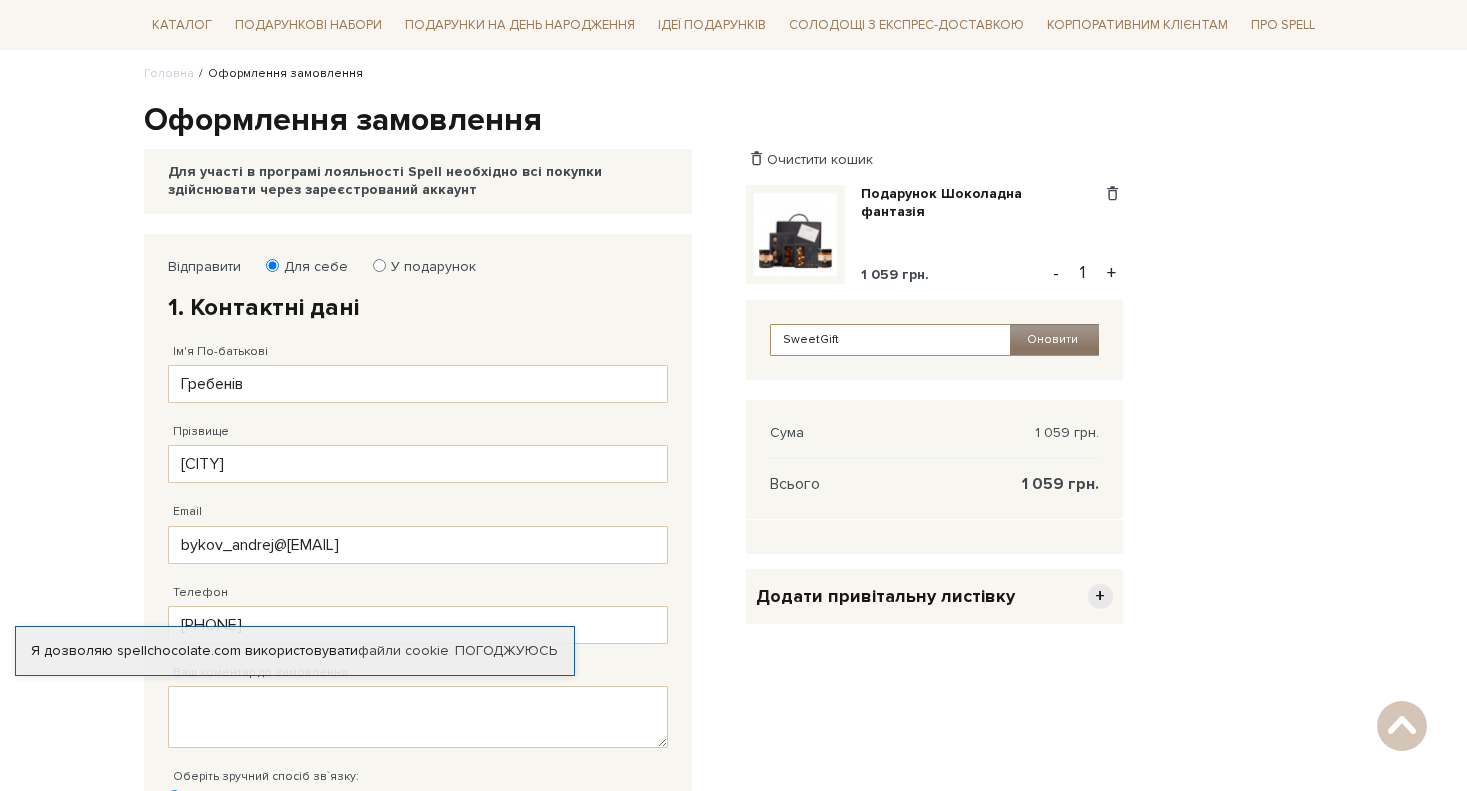 type on "SweetGift" 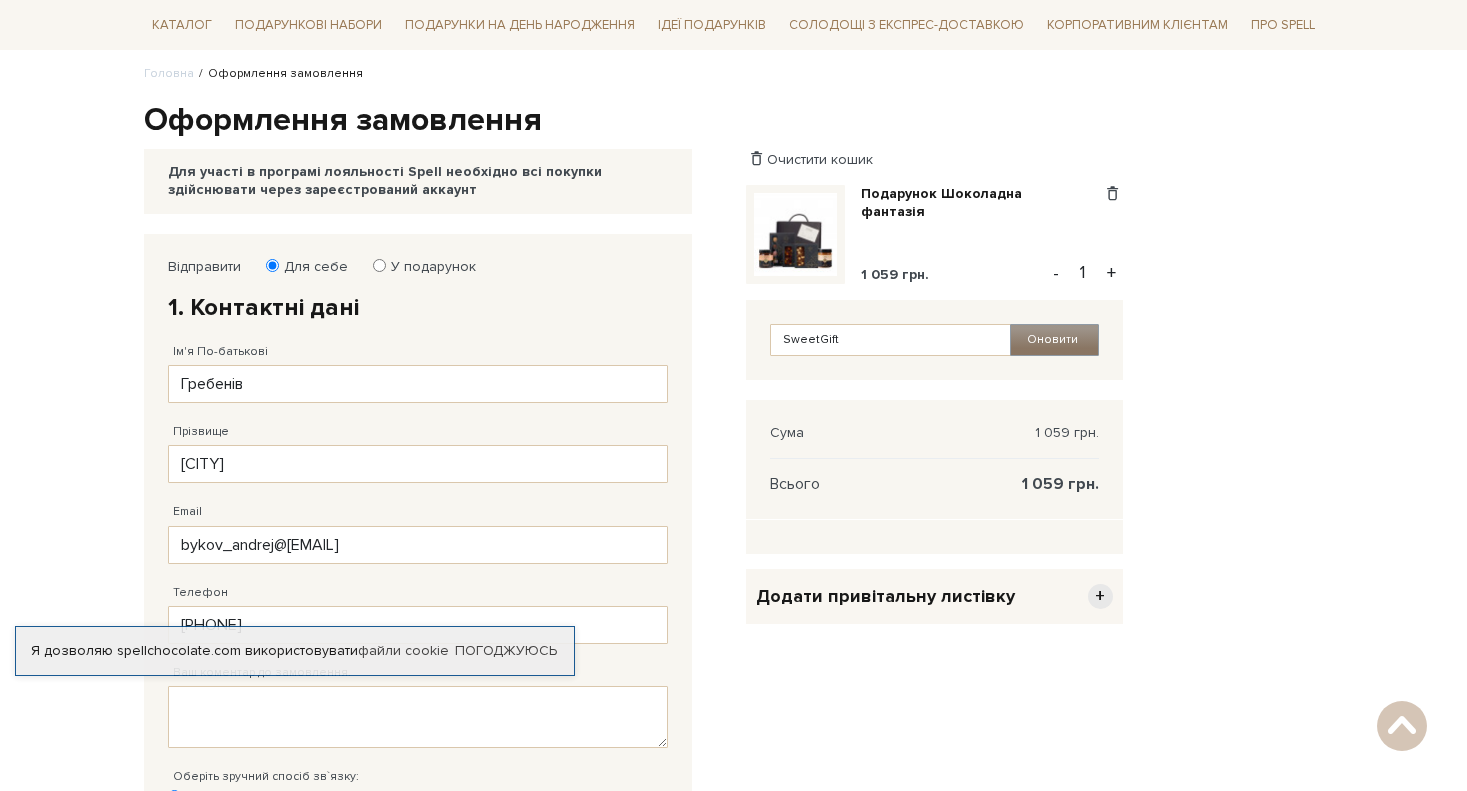 click on "Оновити" at bounding box center [1054, 340] 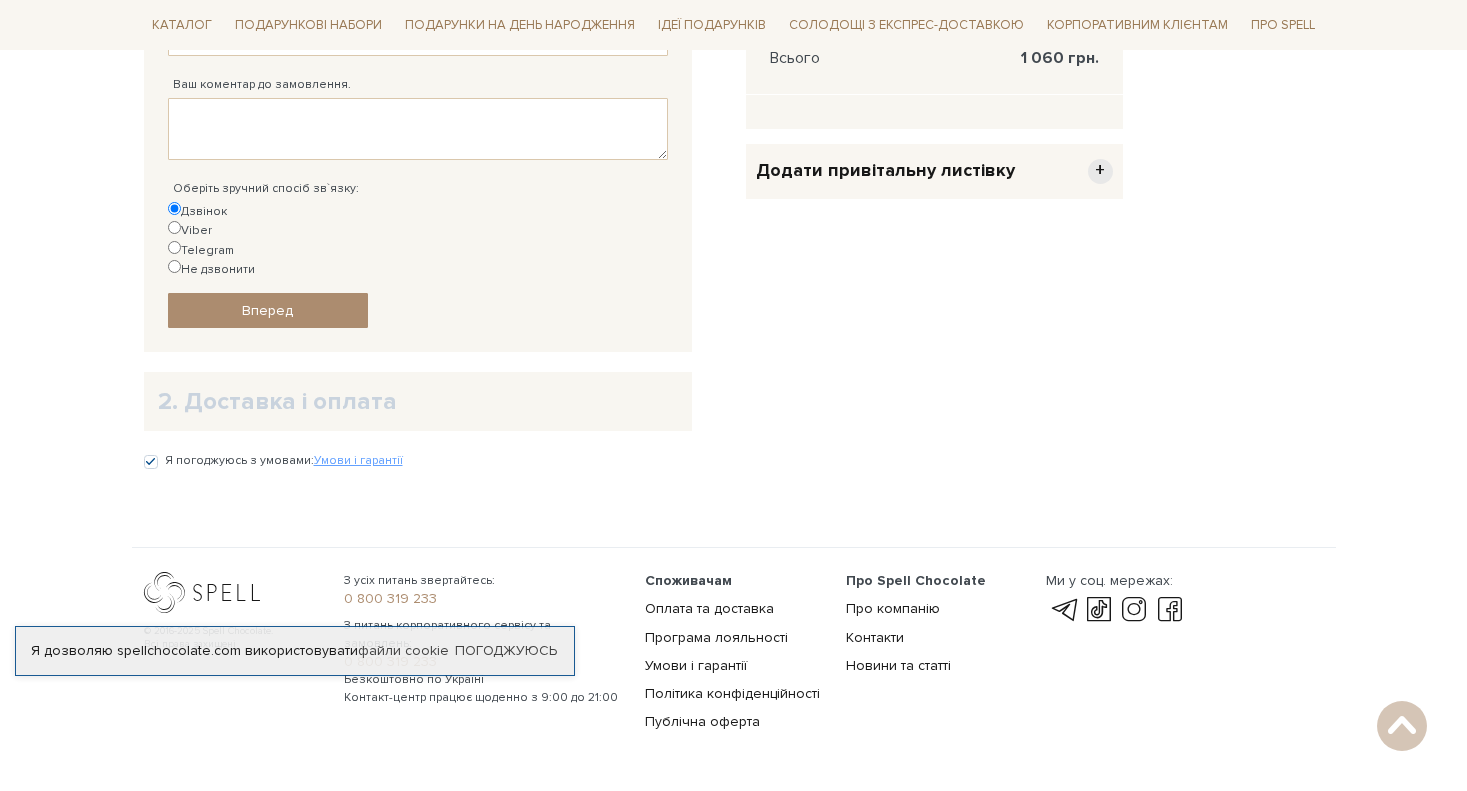 scroll, scrollTop: 756, scrollLeft: 0, axis: vertical 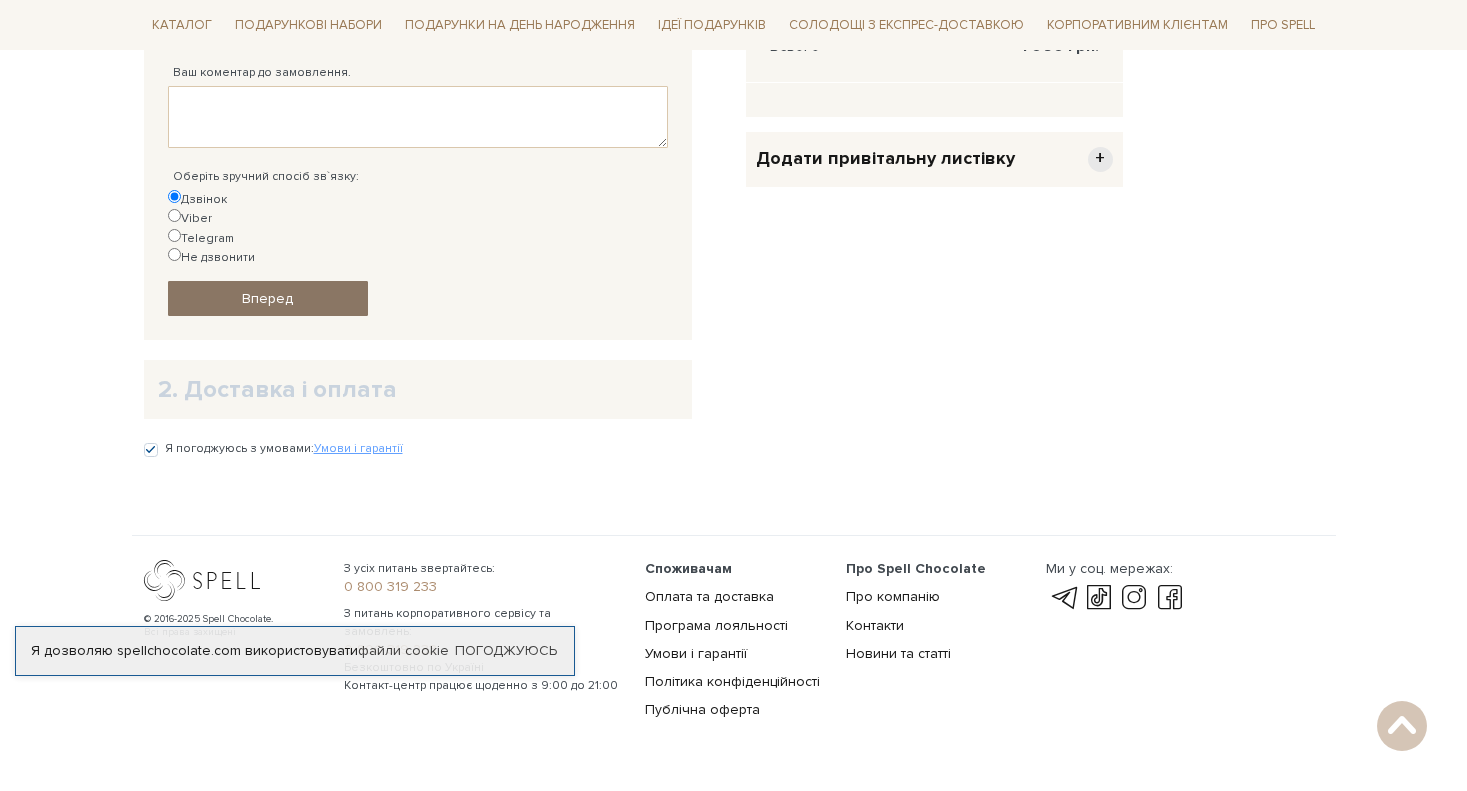 click on "Вперед" at bounding box center [268, 298] 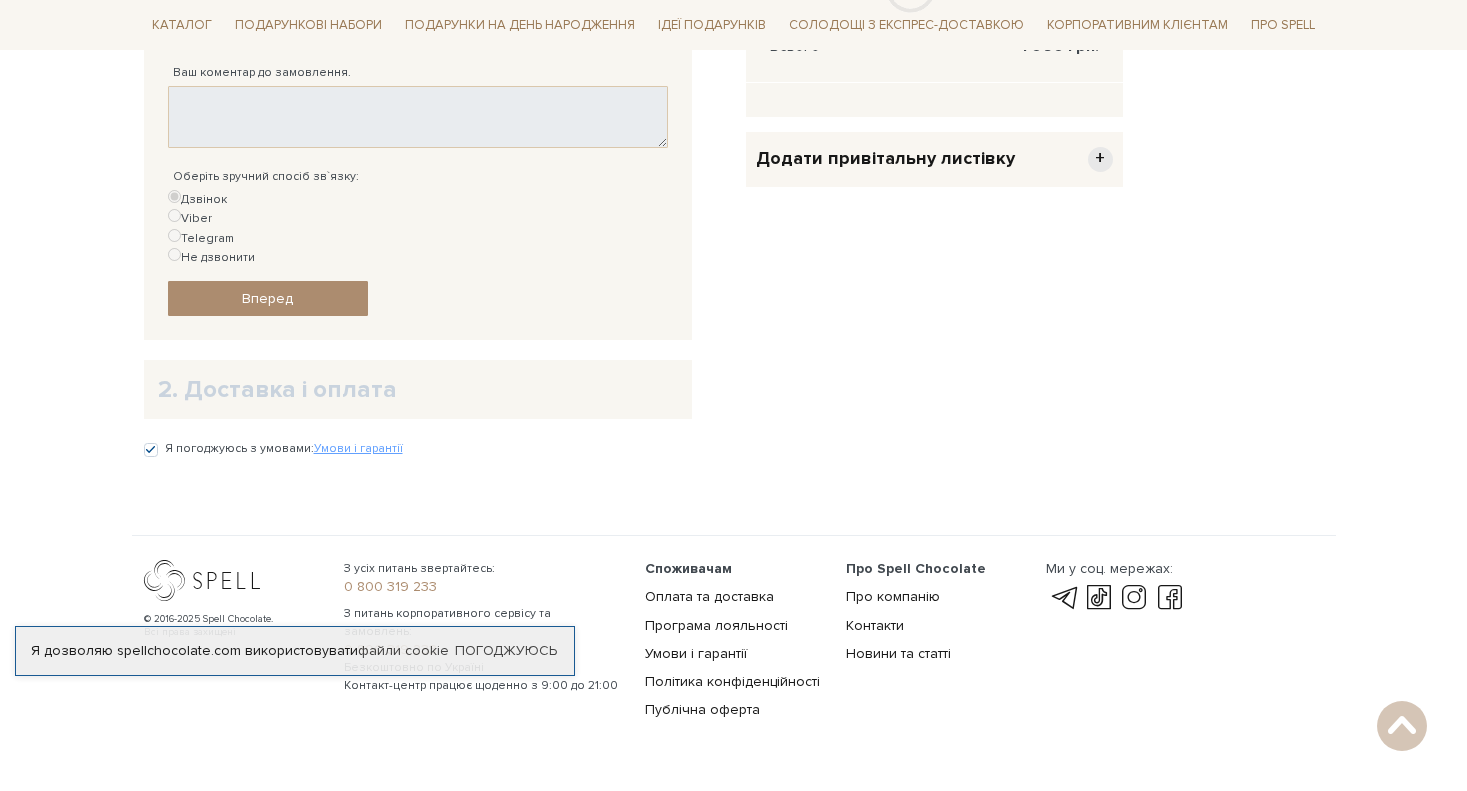 scroll, scrollTop: 389, scrollLeft: 0, axis: vertical 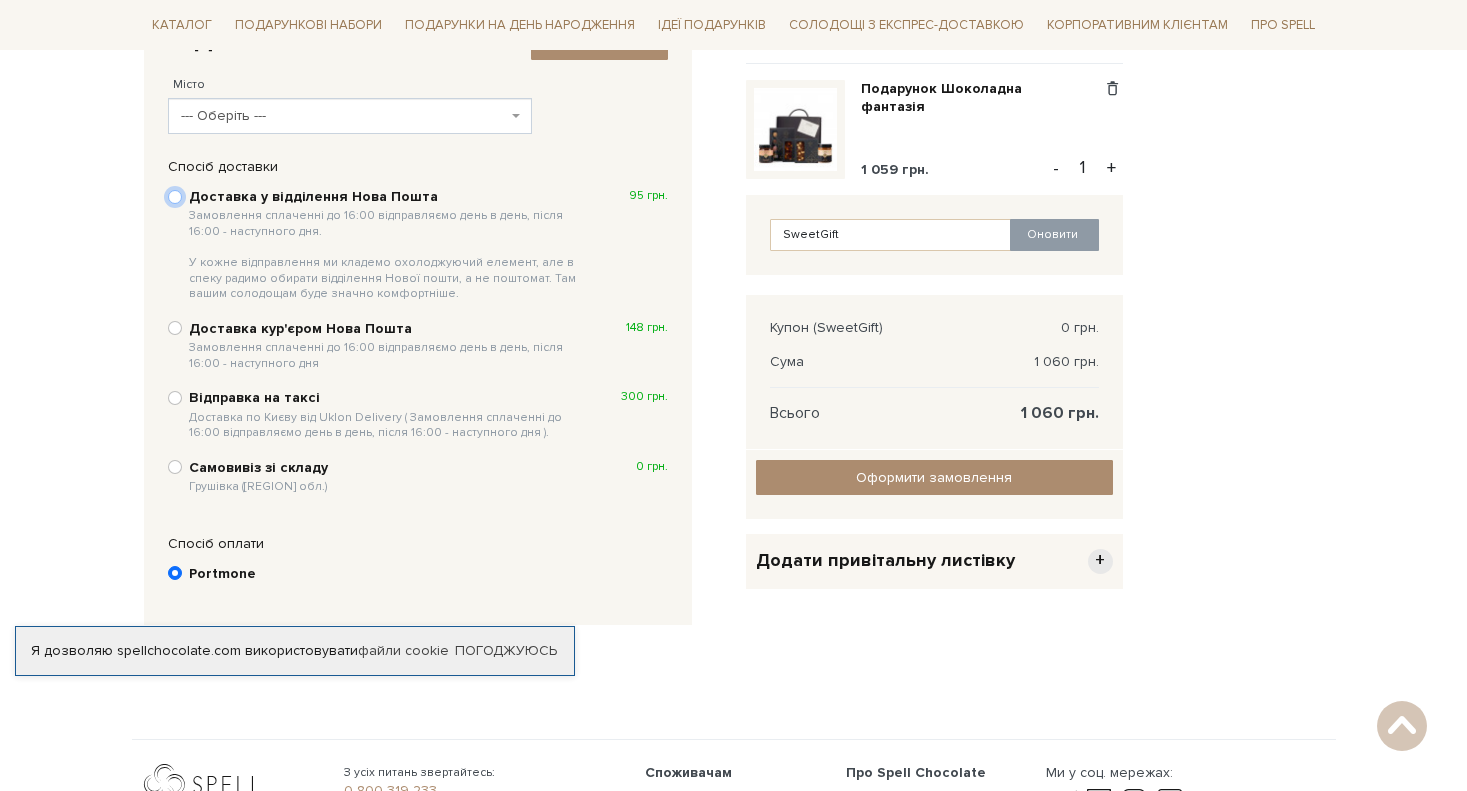click on "Доставка у відділення Нова Пошта                                                                             Замовлення сплаченні до 16:00 відправляємо день в день, після 16:00 - наступного дня.
У кожне відправлення ми кладемо охолоджуючий елемент, але в спеку радимо обирати відділення Нової пошти, а не поштомат. Там вашим солодощам буде значно комфортніше.
95 грн." at bounding box center (175, 197) 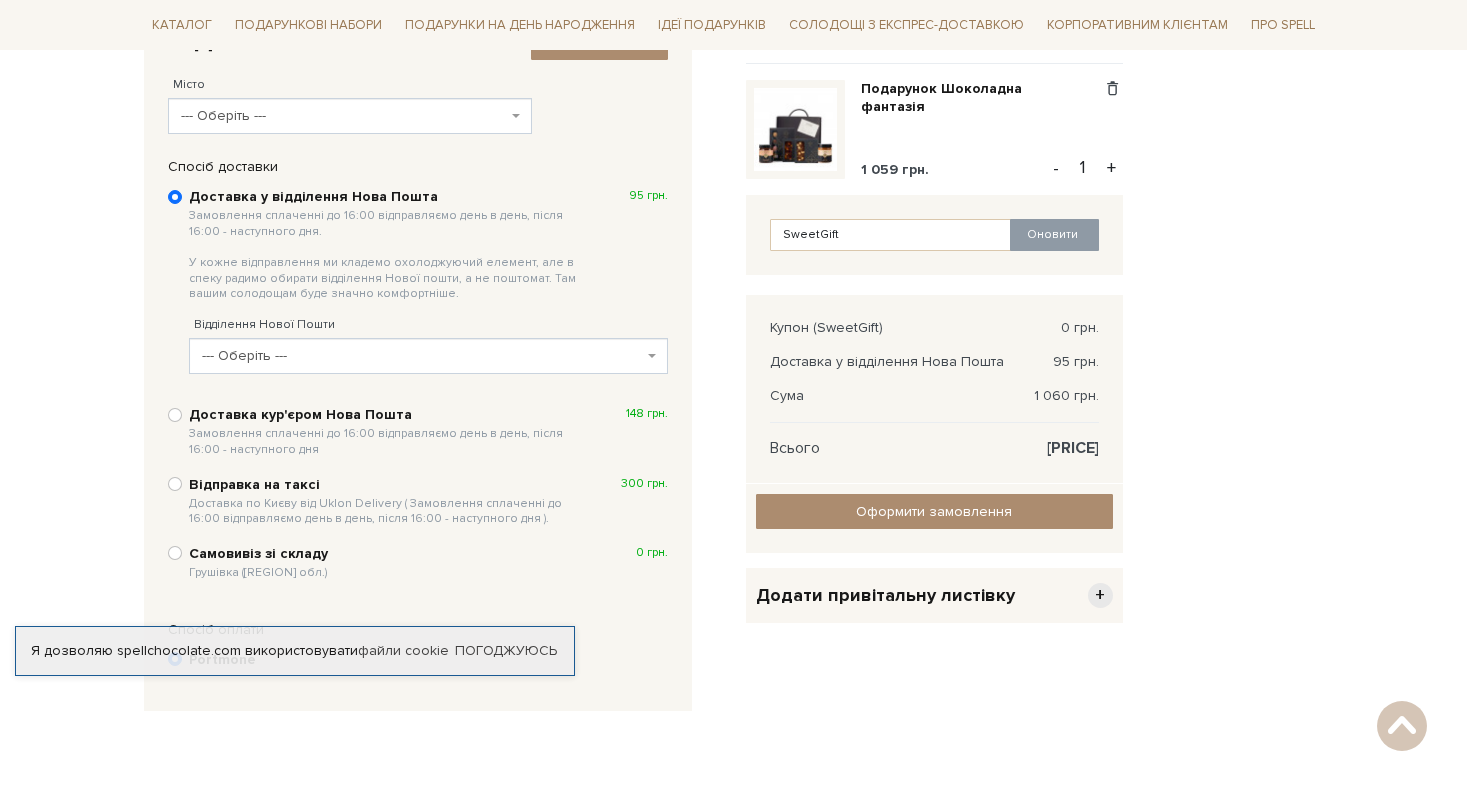 click on "--- Оберіть ---" at bounding box center (422, 356) 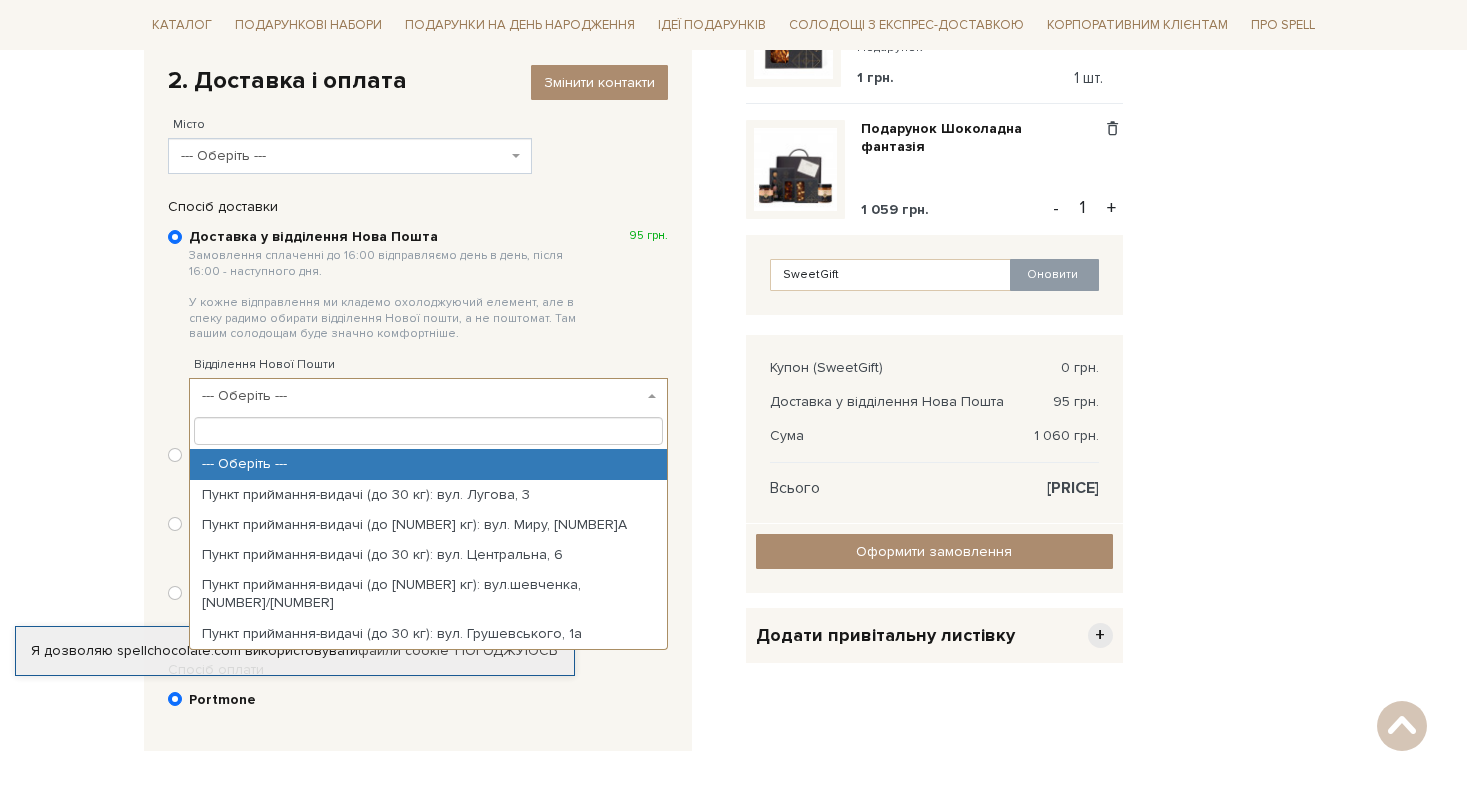 scroll, scrollTop: 289, scrollLeft: 0, axis: vertical 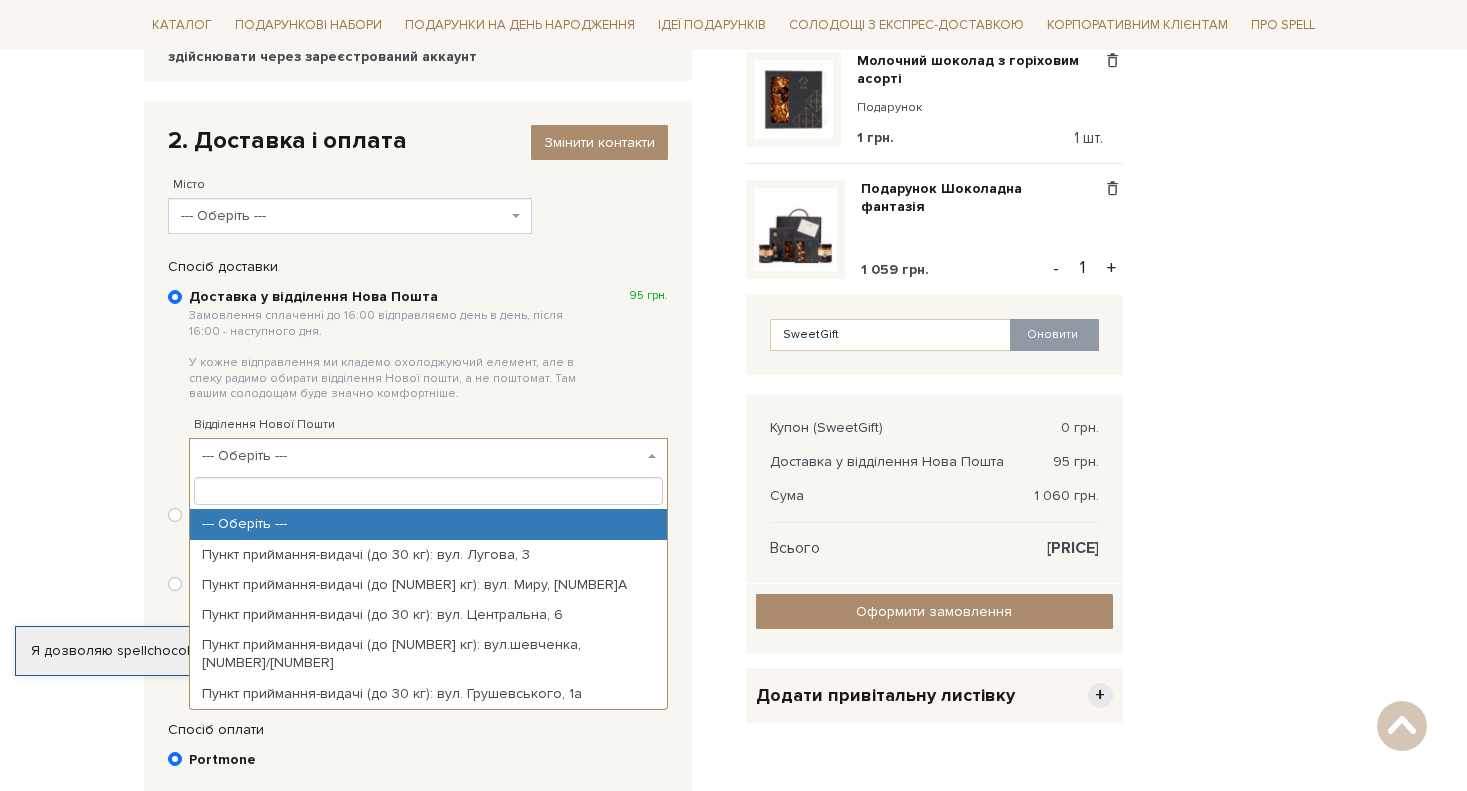 click on "--- Оберіть ---" at bounding box center [344, 216] 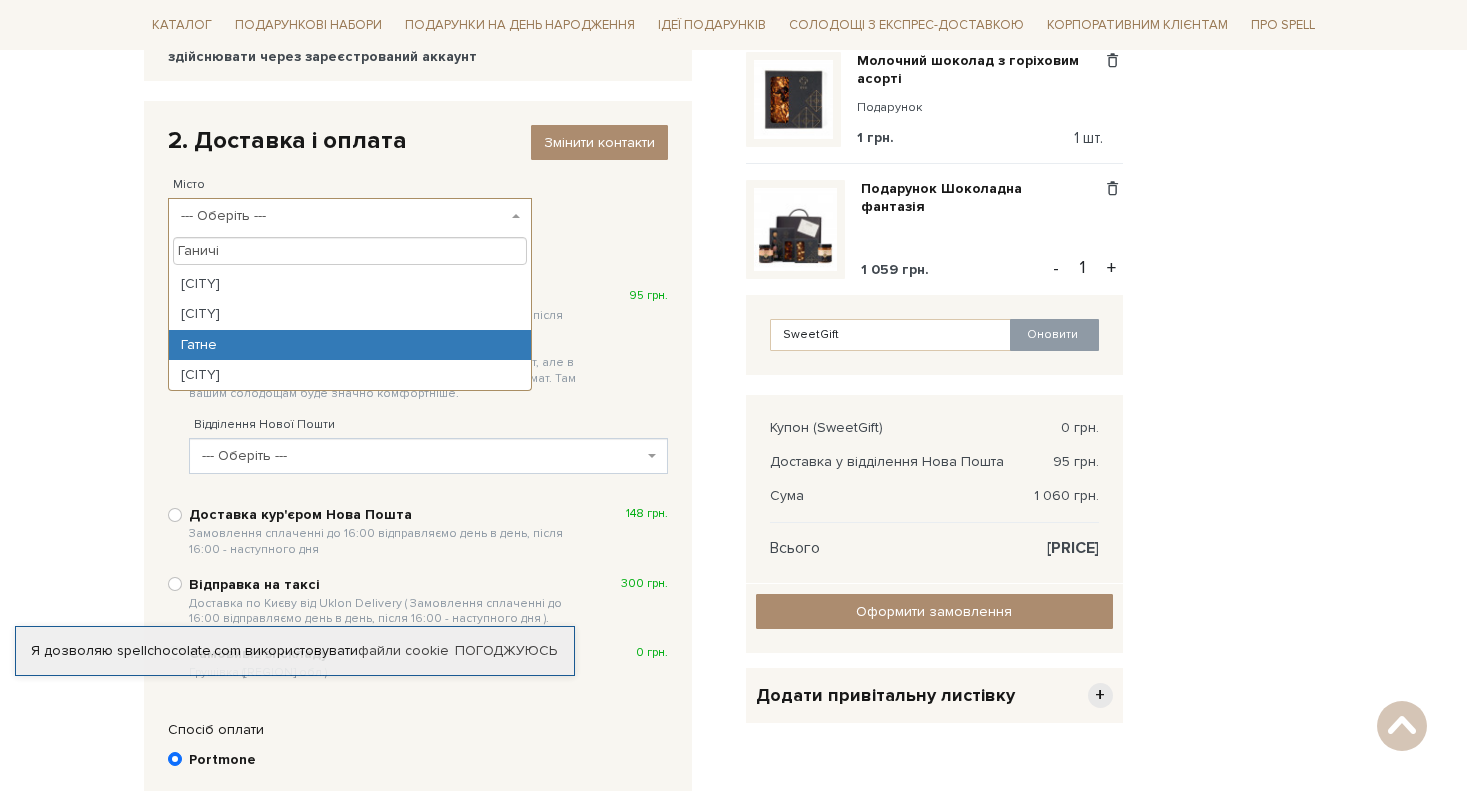 type on "Ганичі" 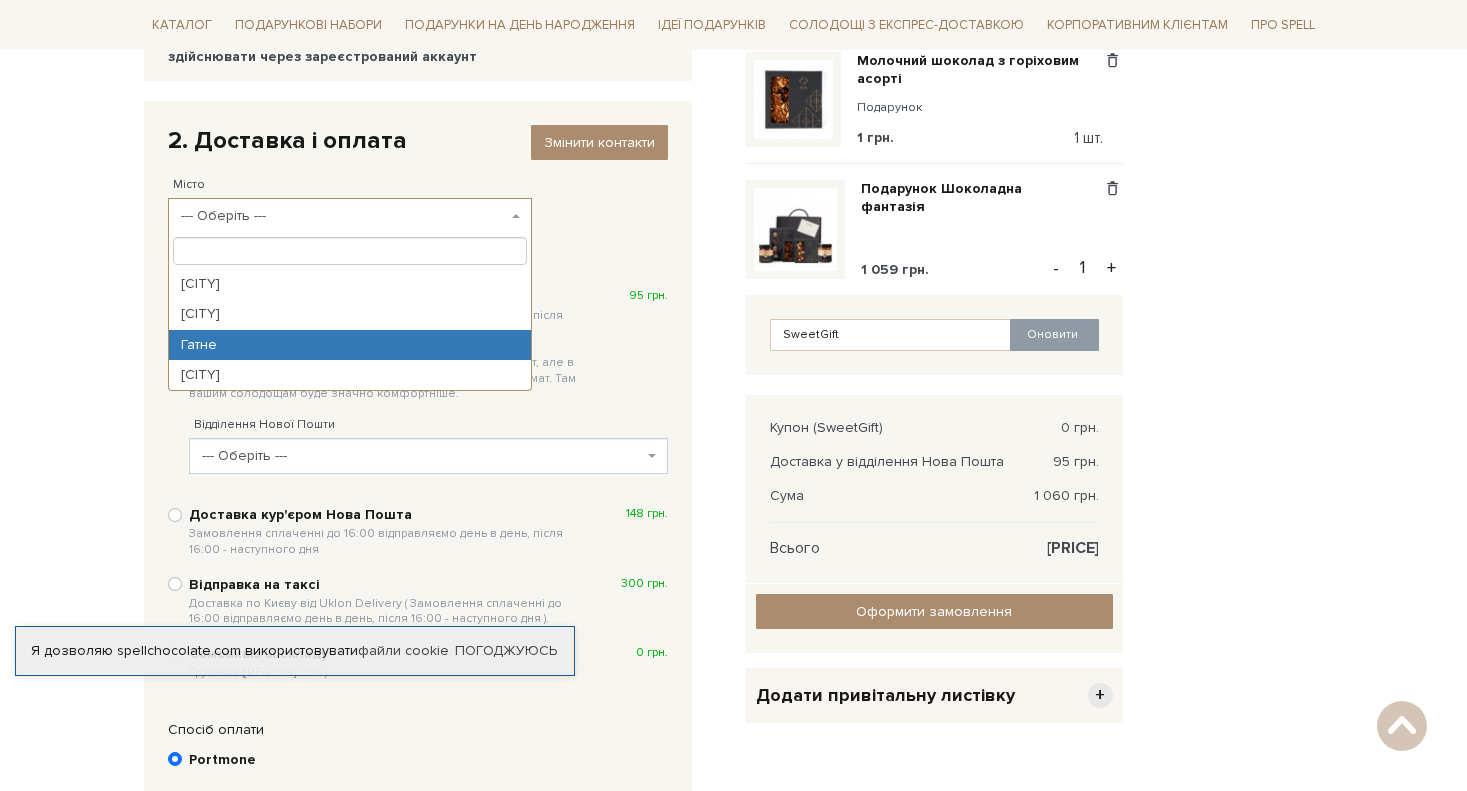 select on "Гатне" 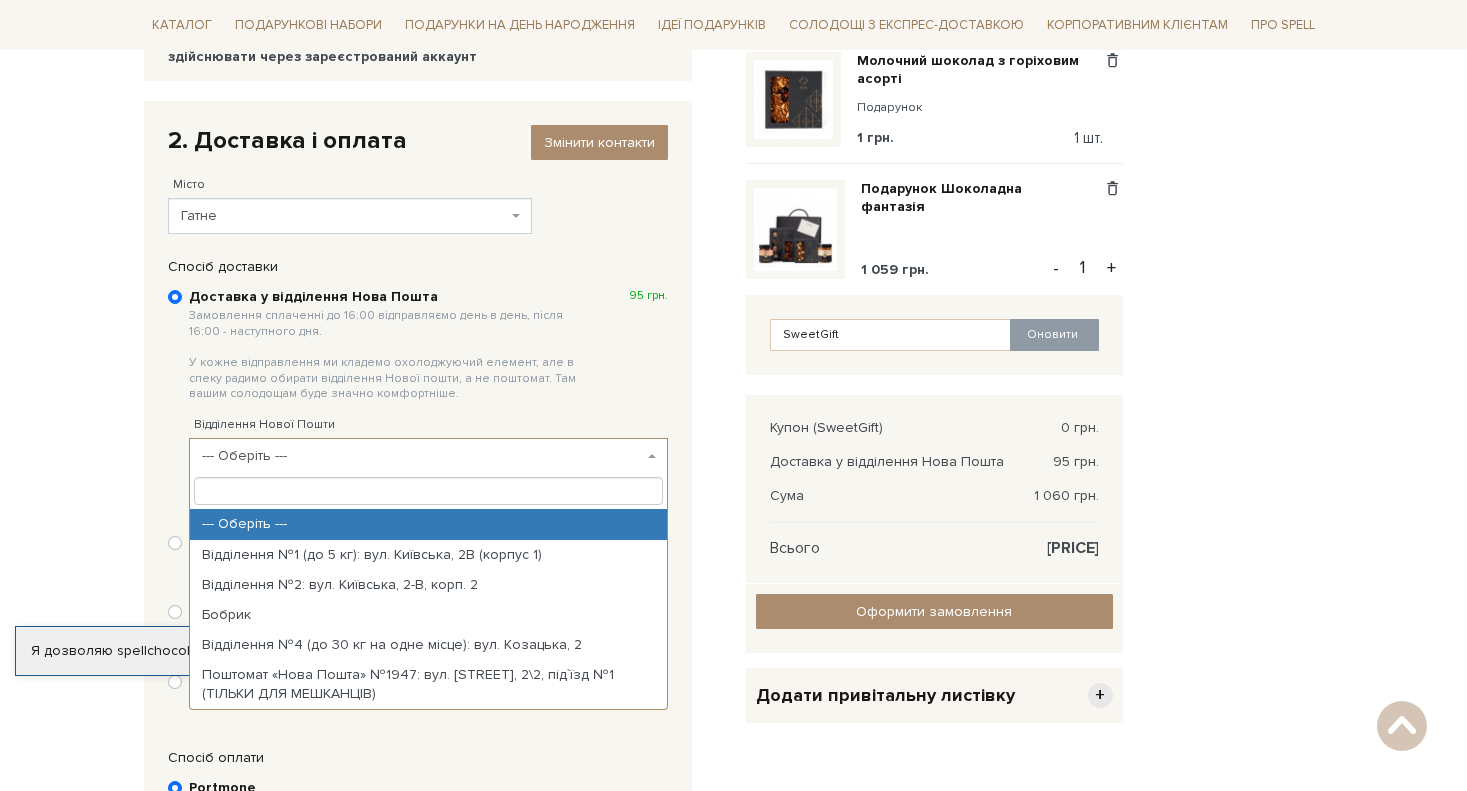 click on "--- Оберіть ---" at bounding box center (422, 456) 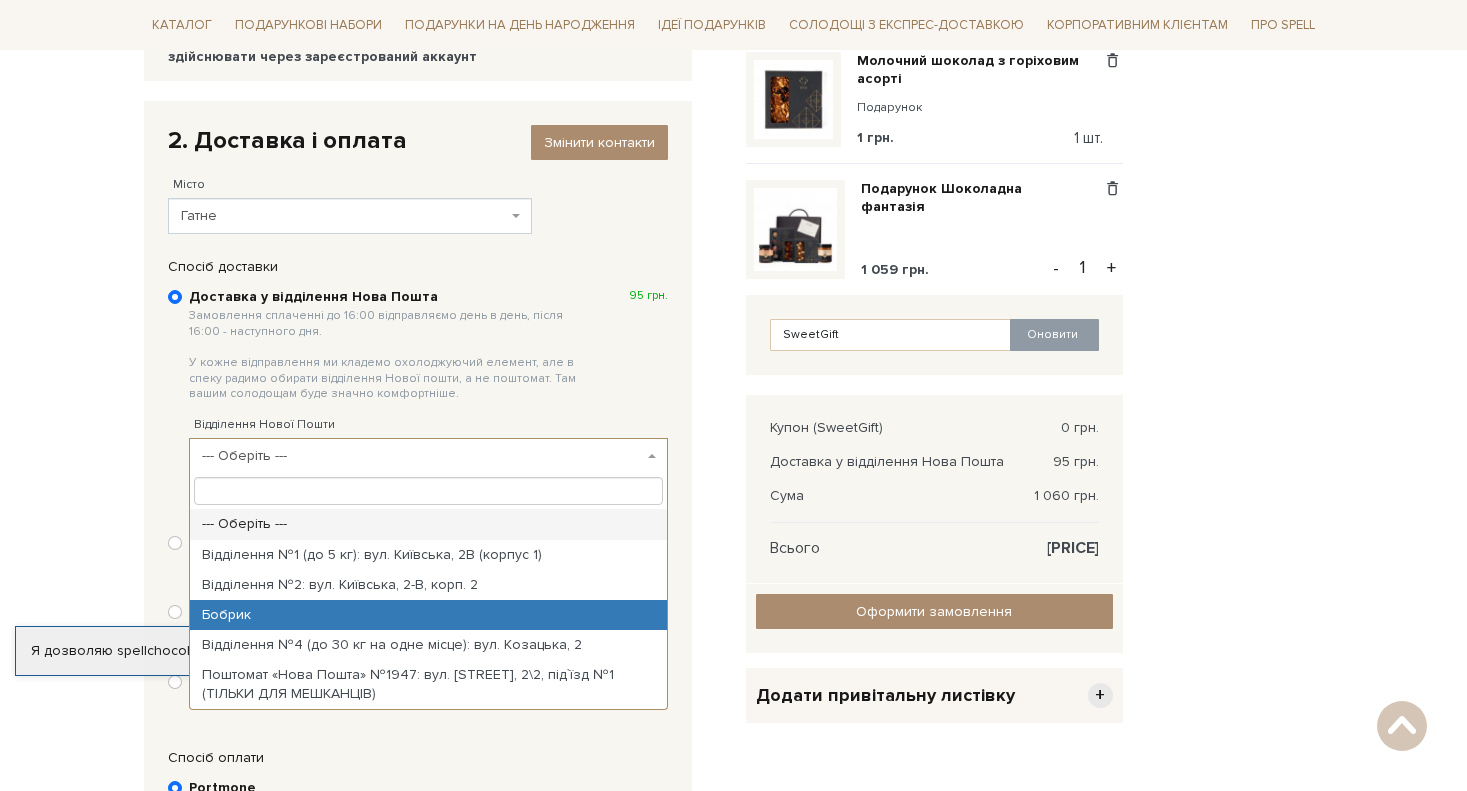 select on "Бобрик" 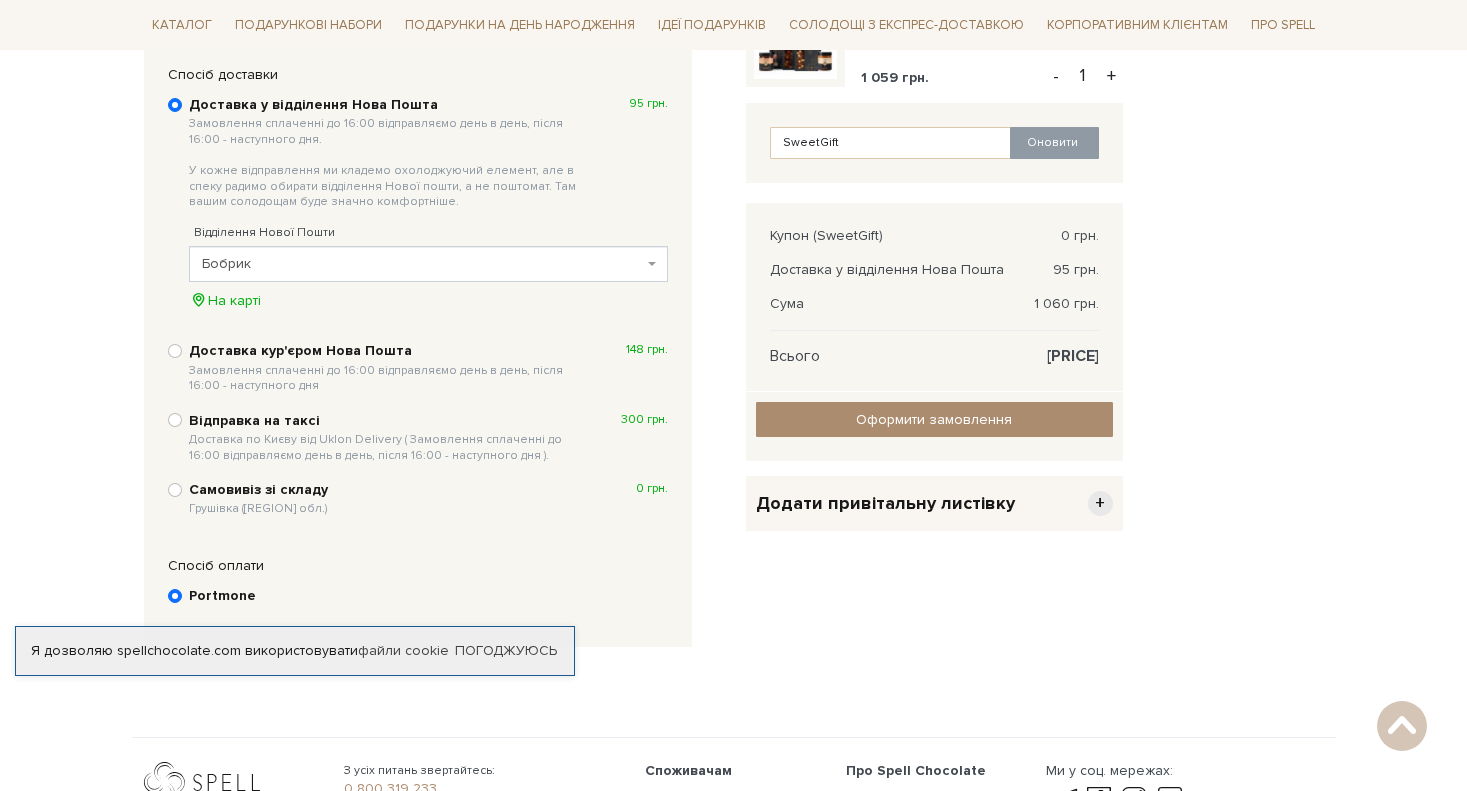 scroll, scrollTop: 489, scrollLeft: 0, axis: vertical 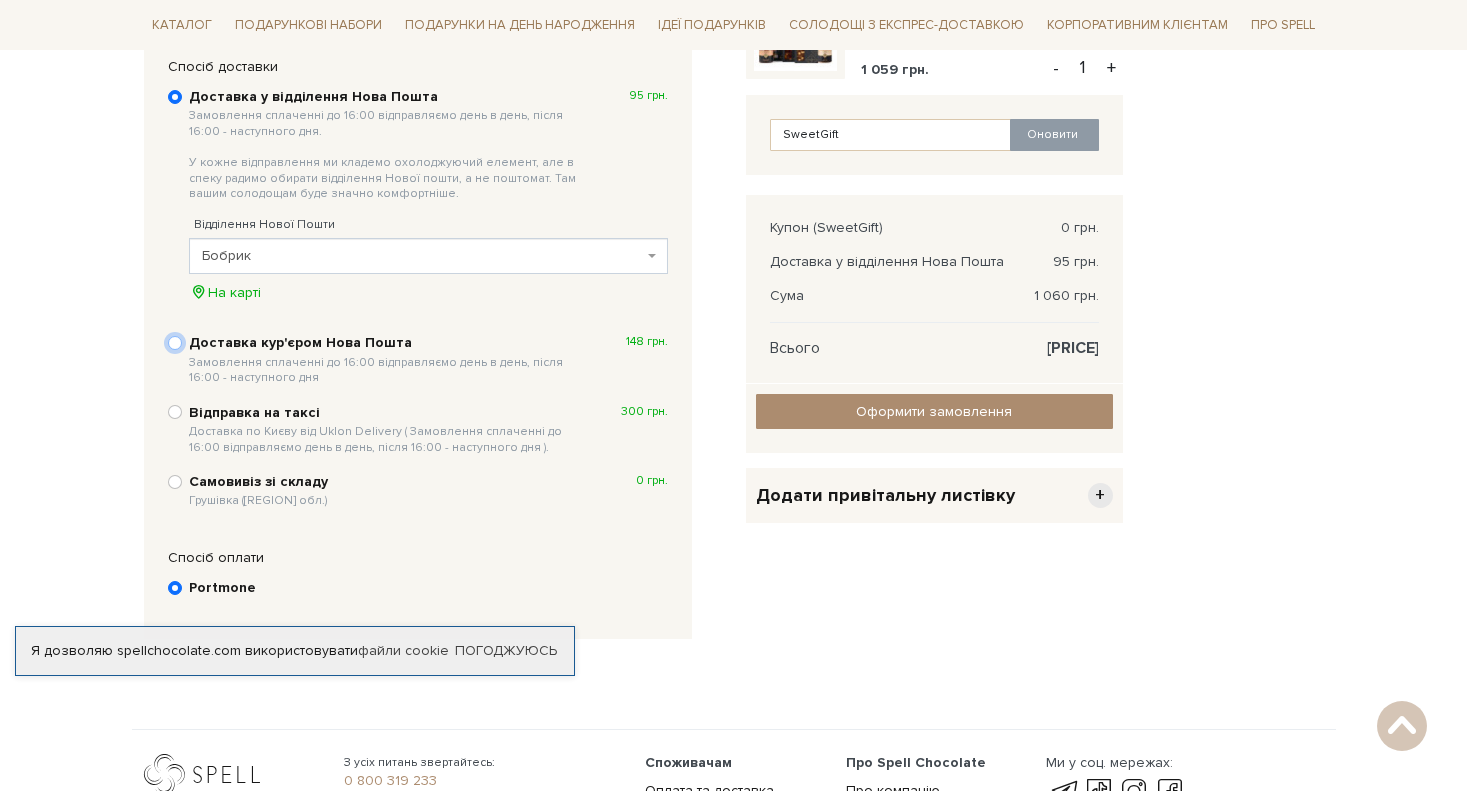 click on "Доставка кур'єром Нова Пошта                                                                             Замовлення сплаченні до [NUMBER]:00 відправляємо день в день, після [NUMBER]:00 - наступного дня
[PRICE] грн." at bounding box center [175, 343] 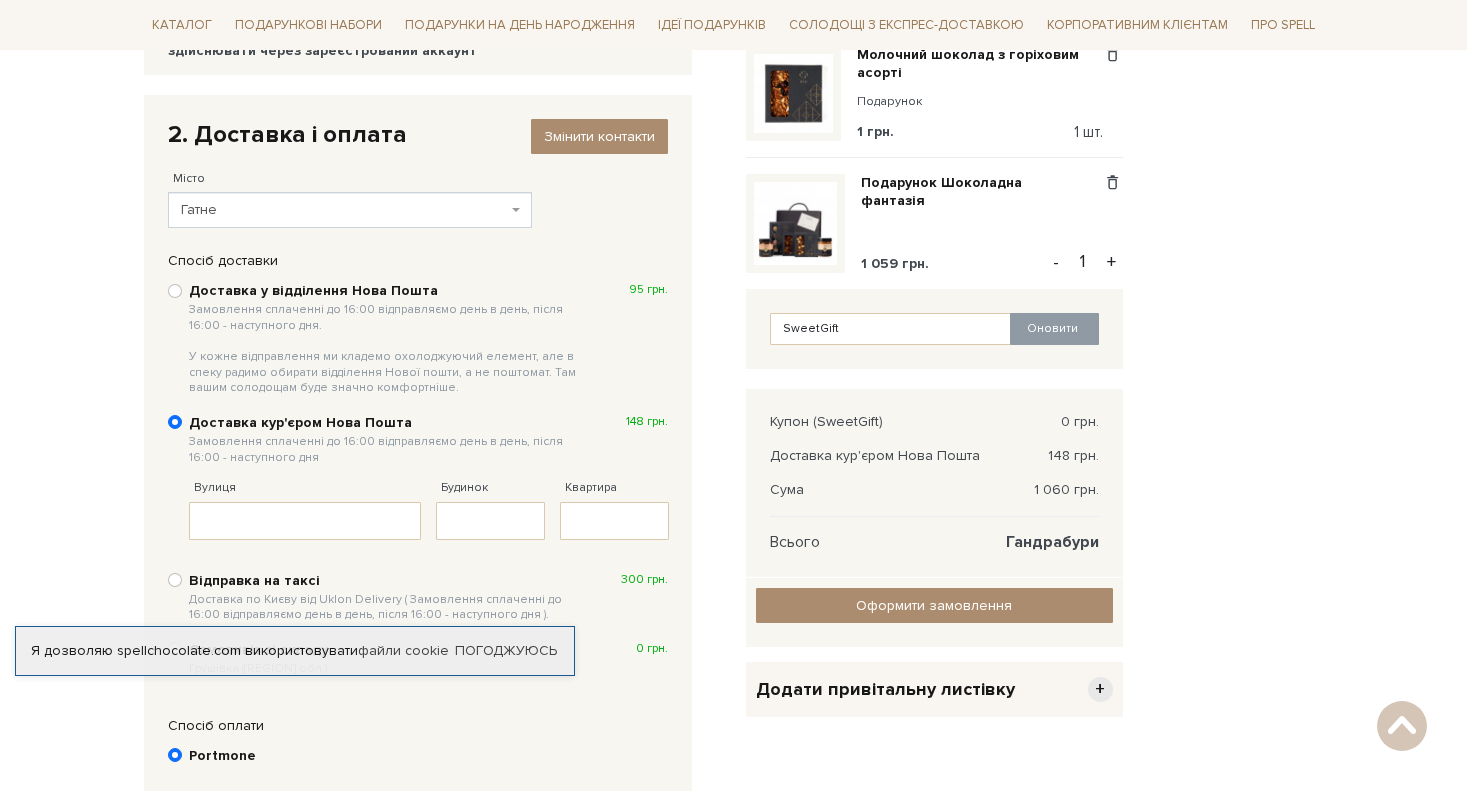 scroll, scrollTop: 289, scrollLeft: 0, axis: vertical 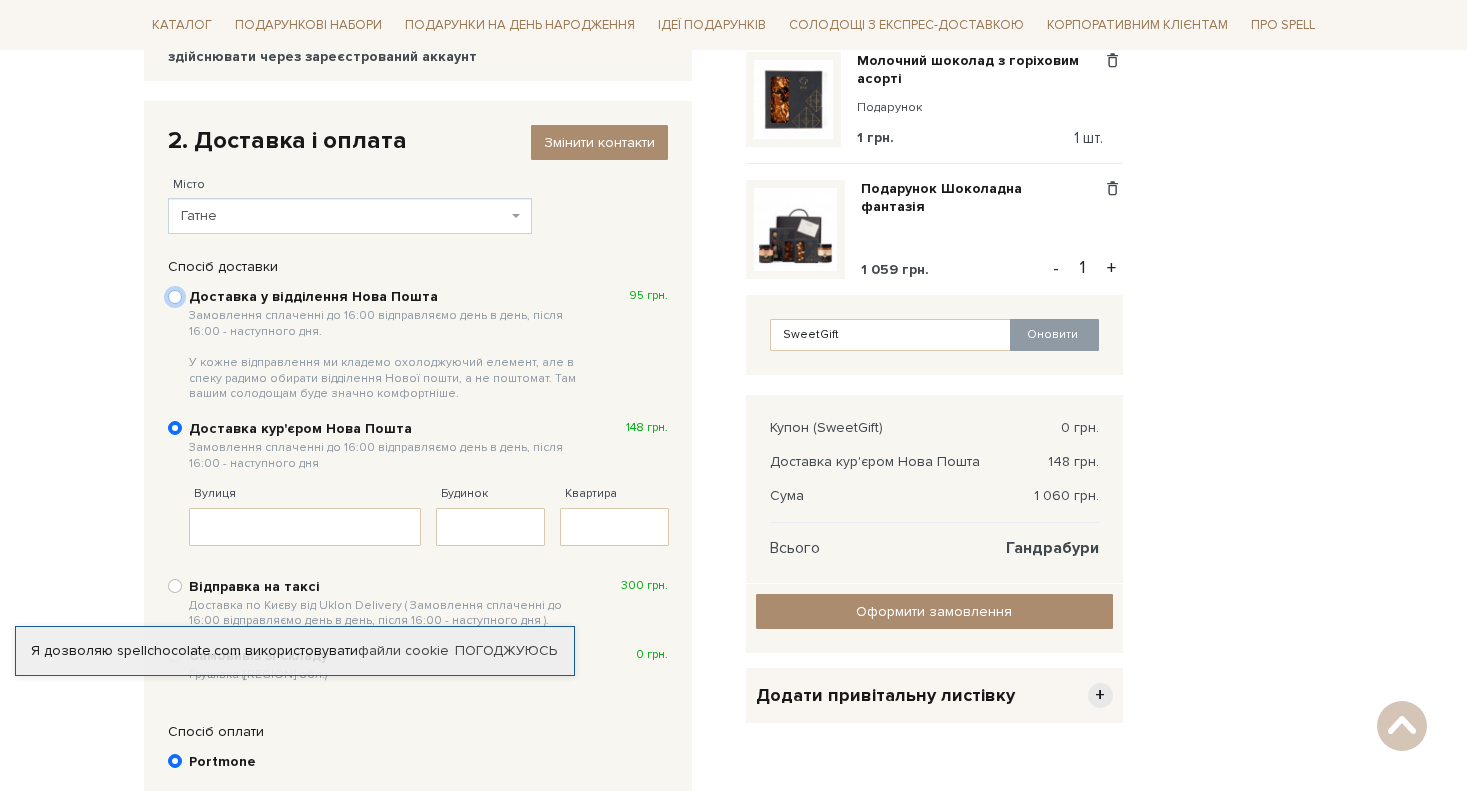 click on "Доставка у відділення Нова Пошта                                                                             Замовлення сплаченні до 16:00 відправляємо день в день, після 16:00 - наступного дня.
У кожне відправлення ми кладемо охолоджуючий елемент, але в спеку радимо обирати відділення Нової пошти, а не поштомат. Там вашим солодощам буде значно комфортніше.
95 грн." at bounding box center [175, 297] 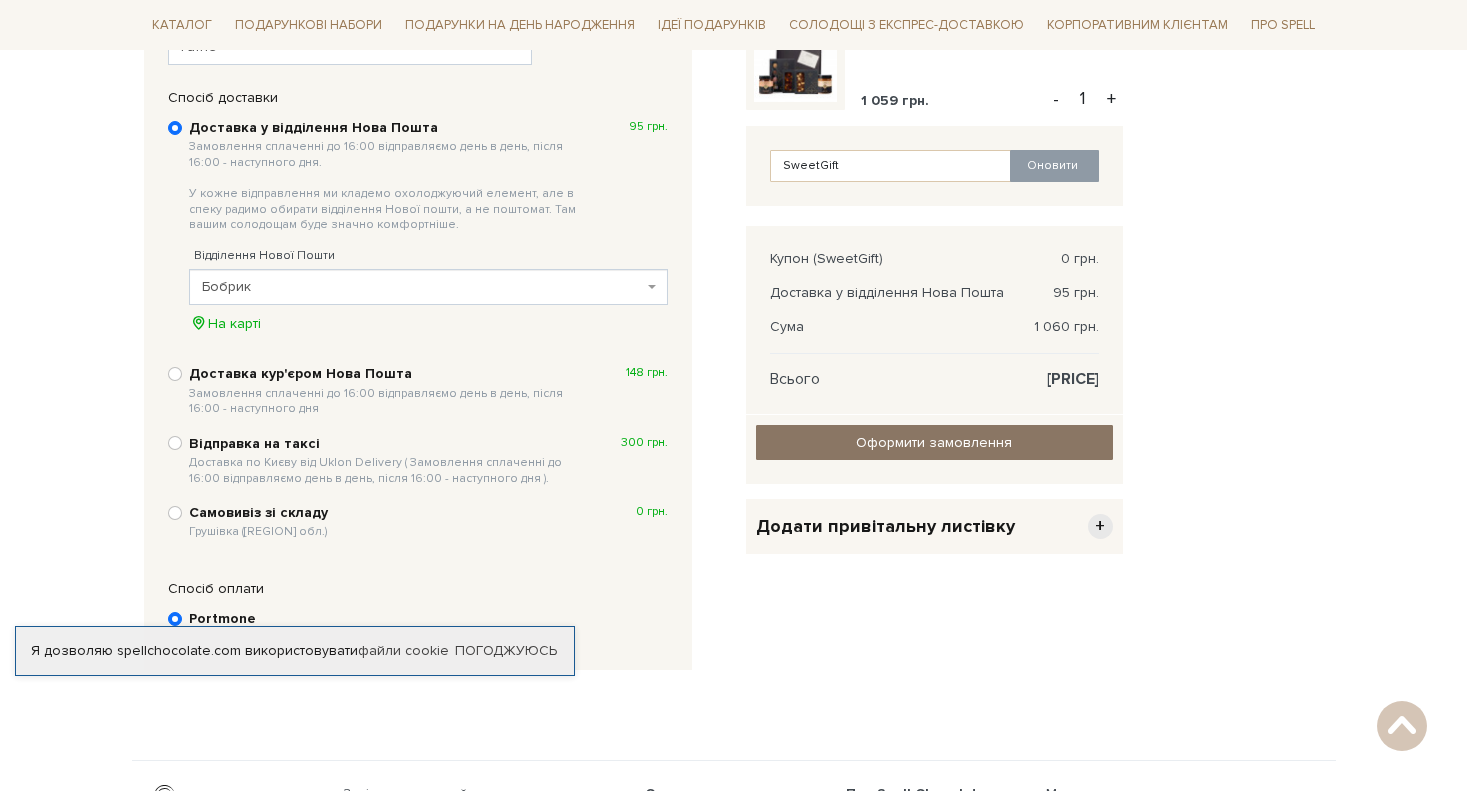 scroll, scrollTop: 489, scrollLeft: 0, axis: vertical 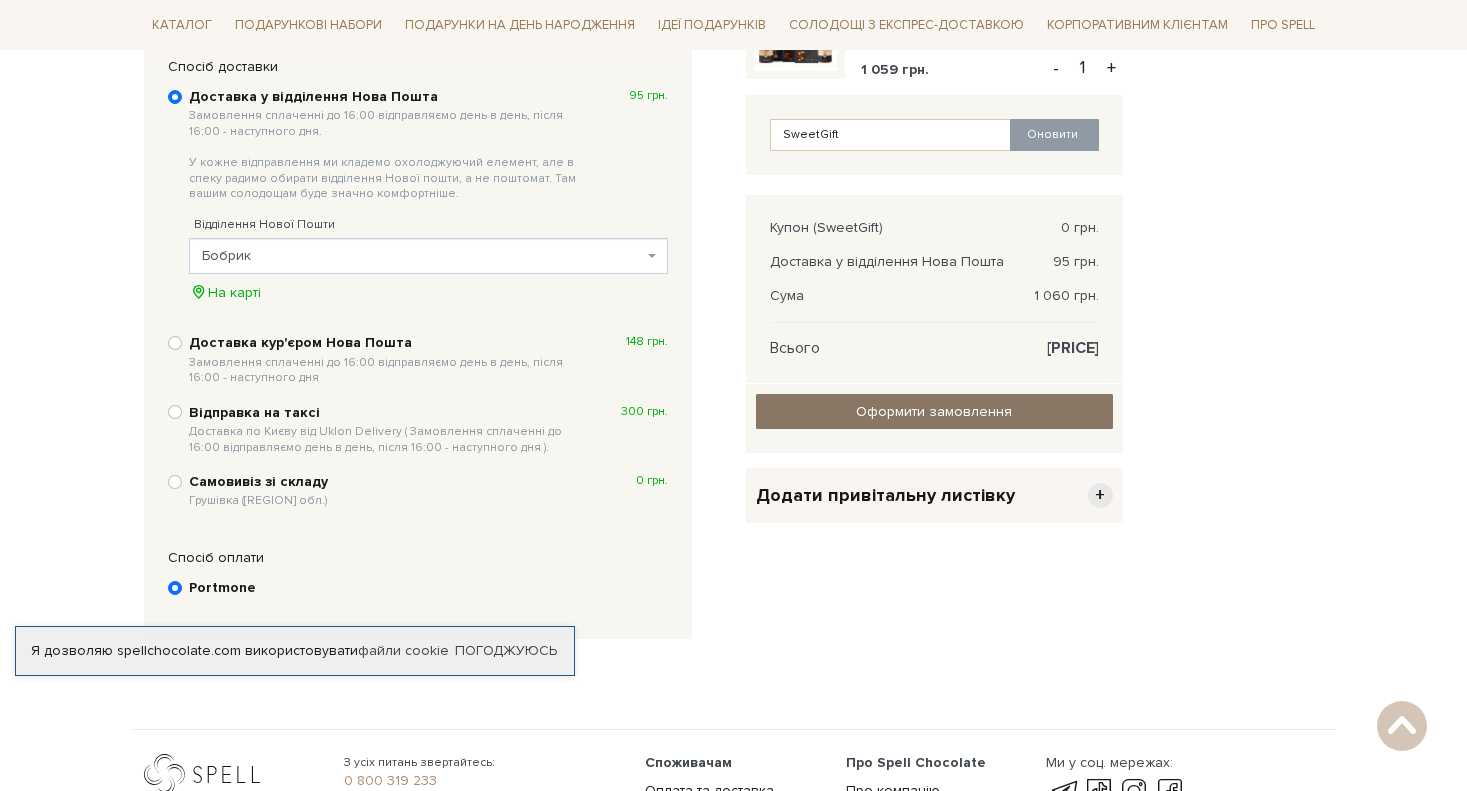 click on "Оформити замовлення" at bounding box center [934, 411] 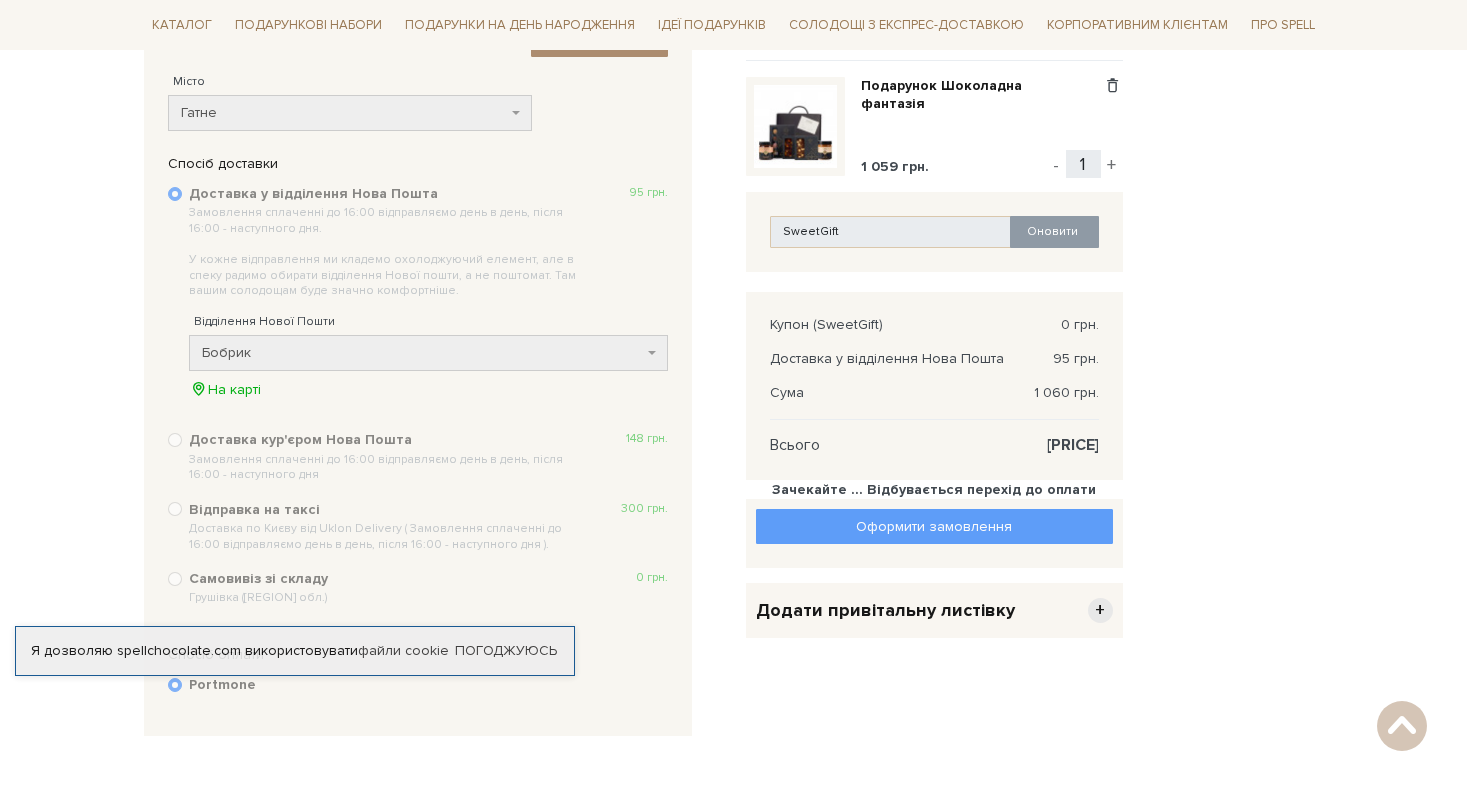 scroll, scrollTop: 389, scrollLeft: 0, axis: vertical 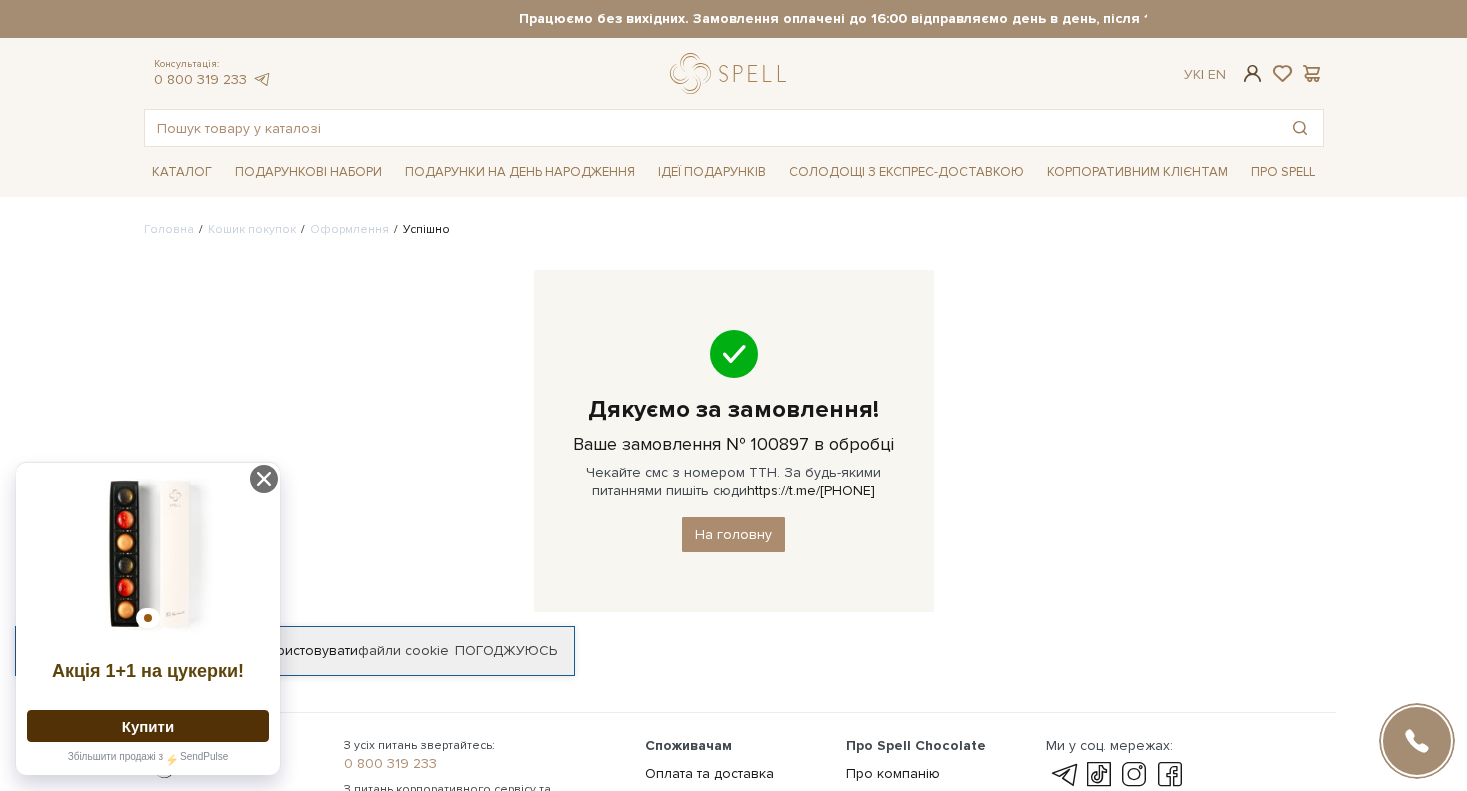 click at bounding box center [1252, 73] 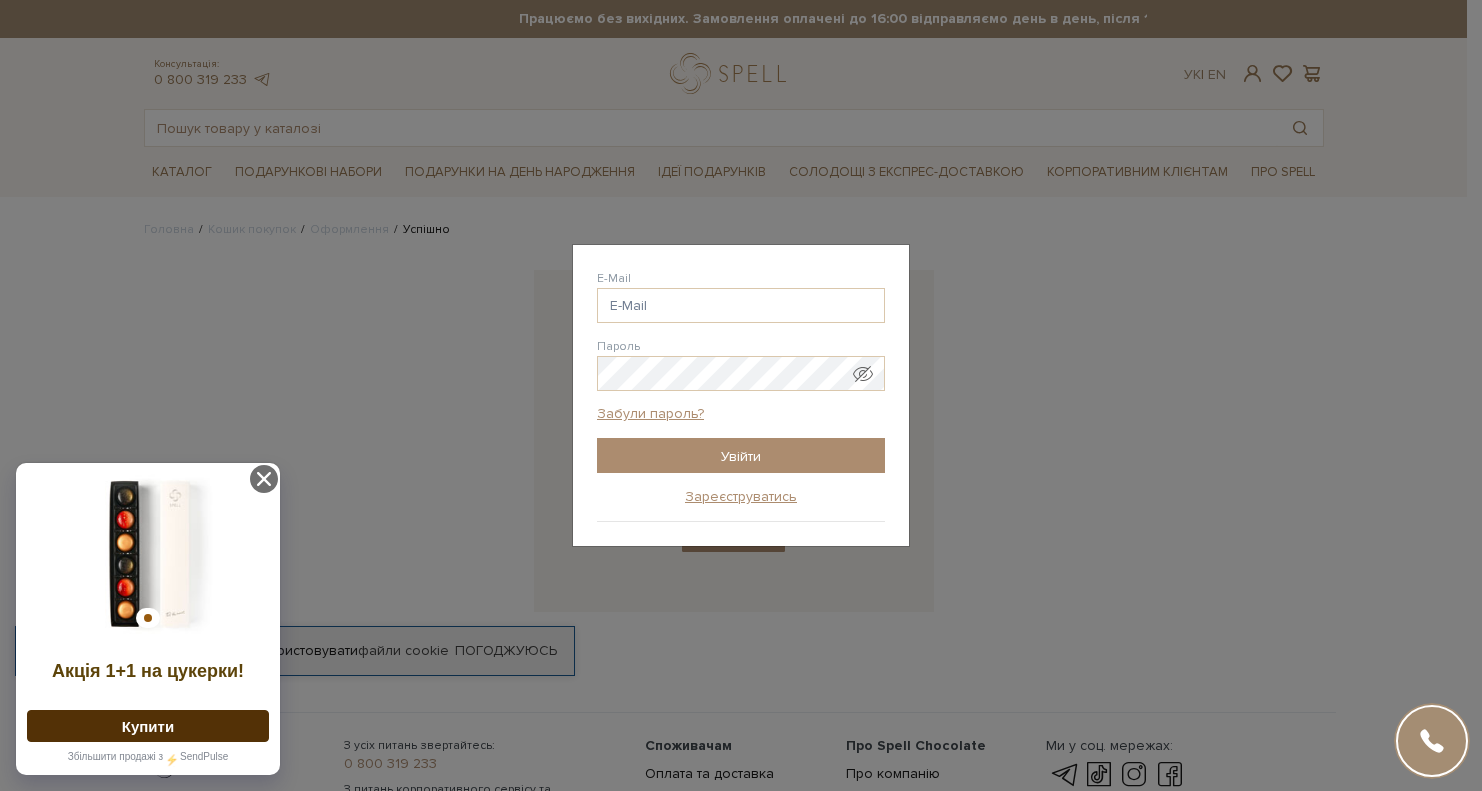 click on "Авторизація
E-Mail
Пароль
Забули пароль?
Увійти
Зареєструватись
Забули пароль?
Введіть адресу своєї електронної пошти і ми надішлемо Вам новий пароль для входу
E-Mail
Відправити
Я згадав свій пароль
Пароль відправлено на електронну адресу
Увійти з новим паролем
Реєстрація на сайті" at bounding box center [741, 395] 